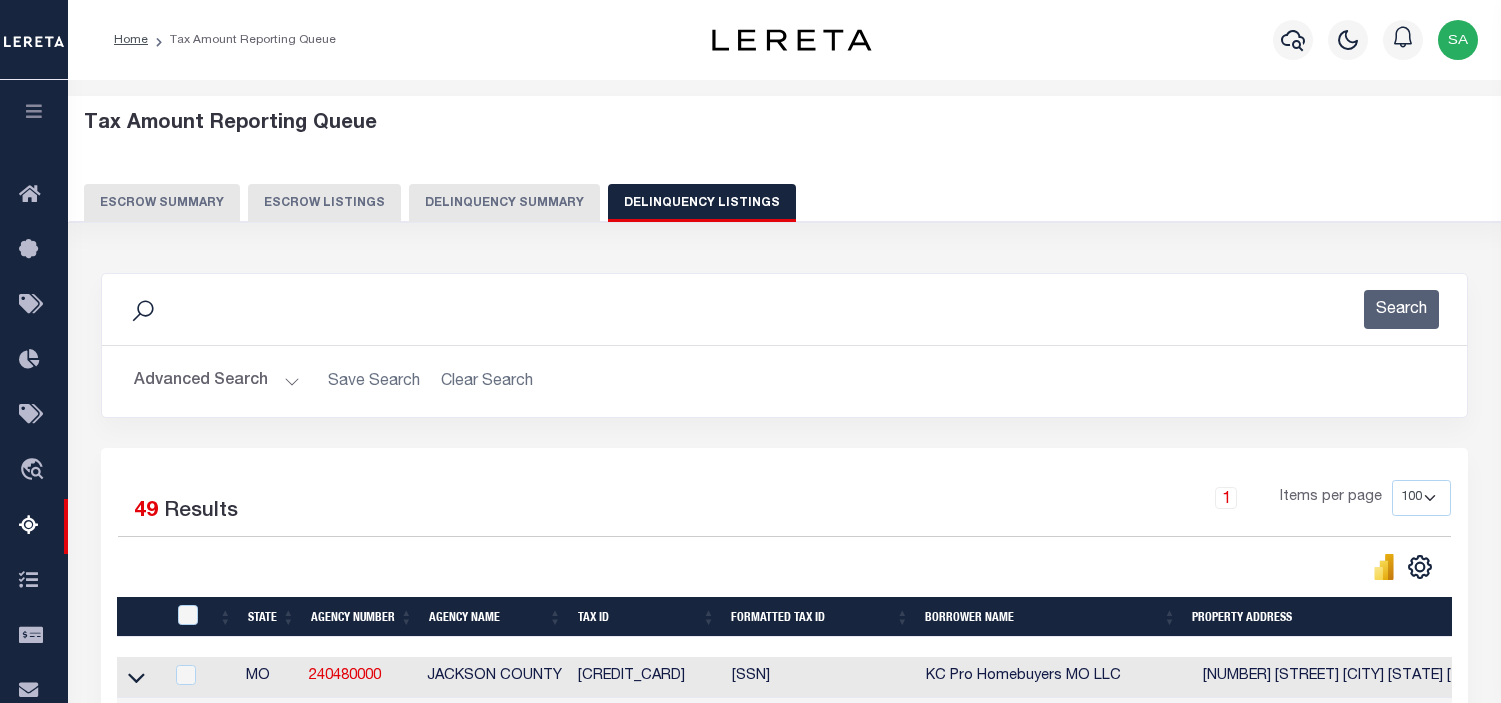select 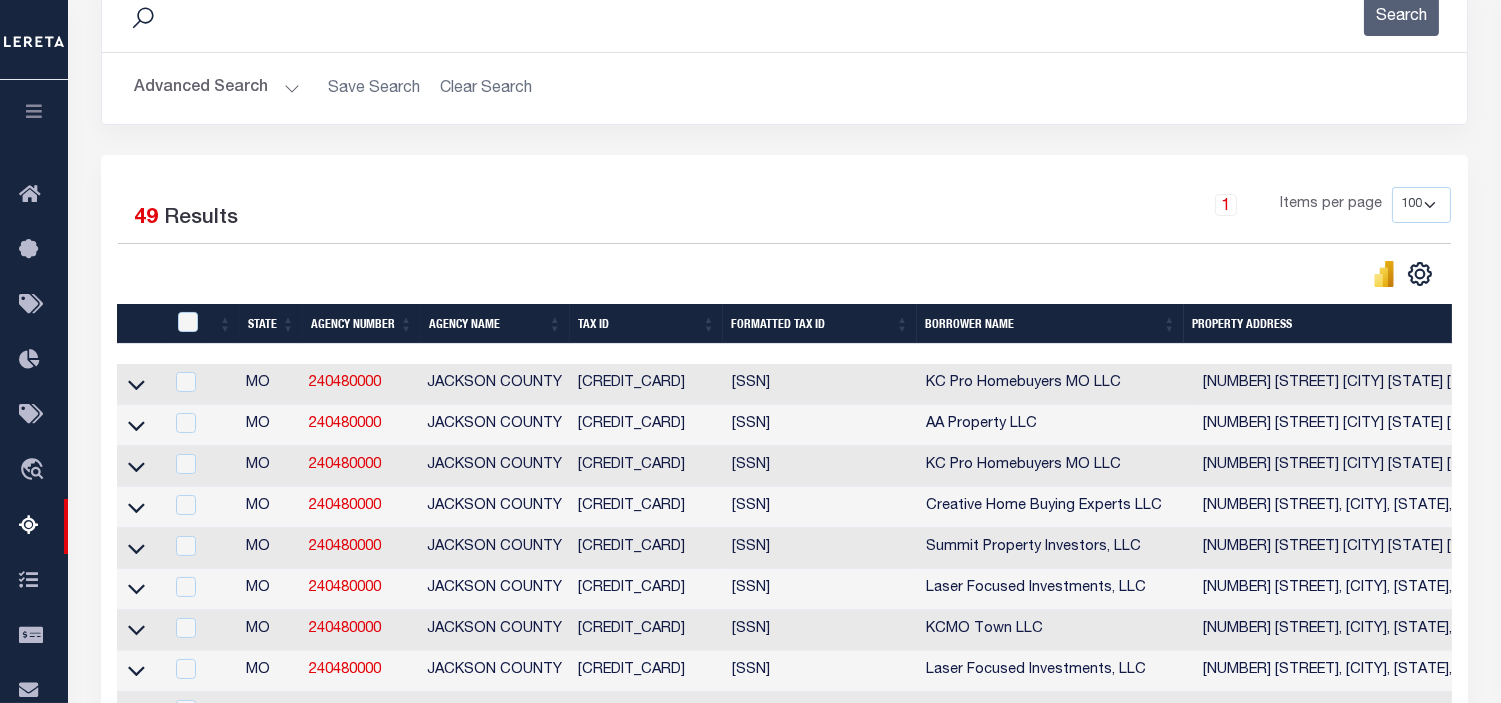 scroll, scrollTop: 71, scrollLeft: 0, axis: vertical 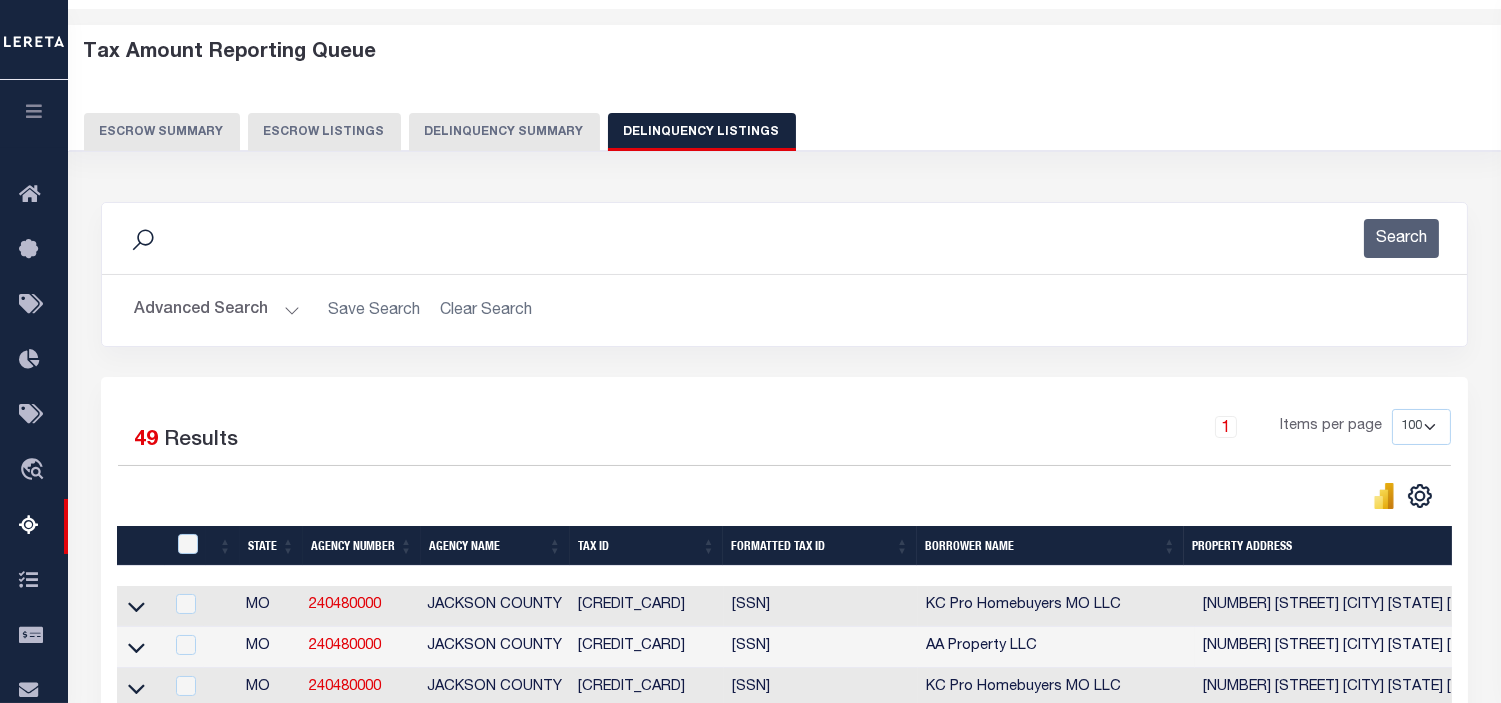 click on "Advanced Search" at bounding box center [217, 310] 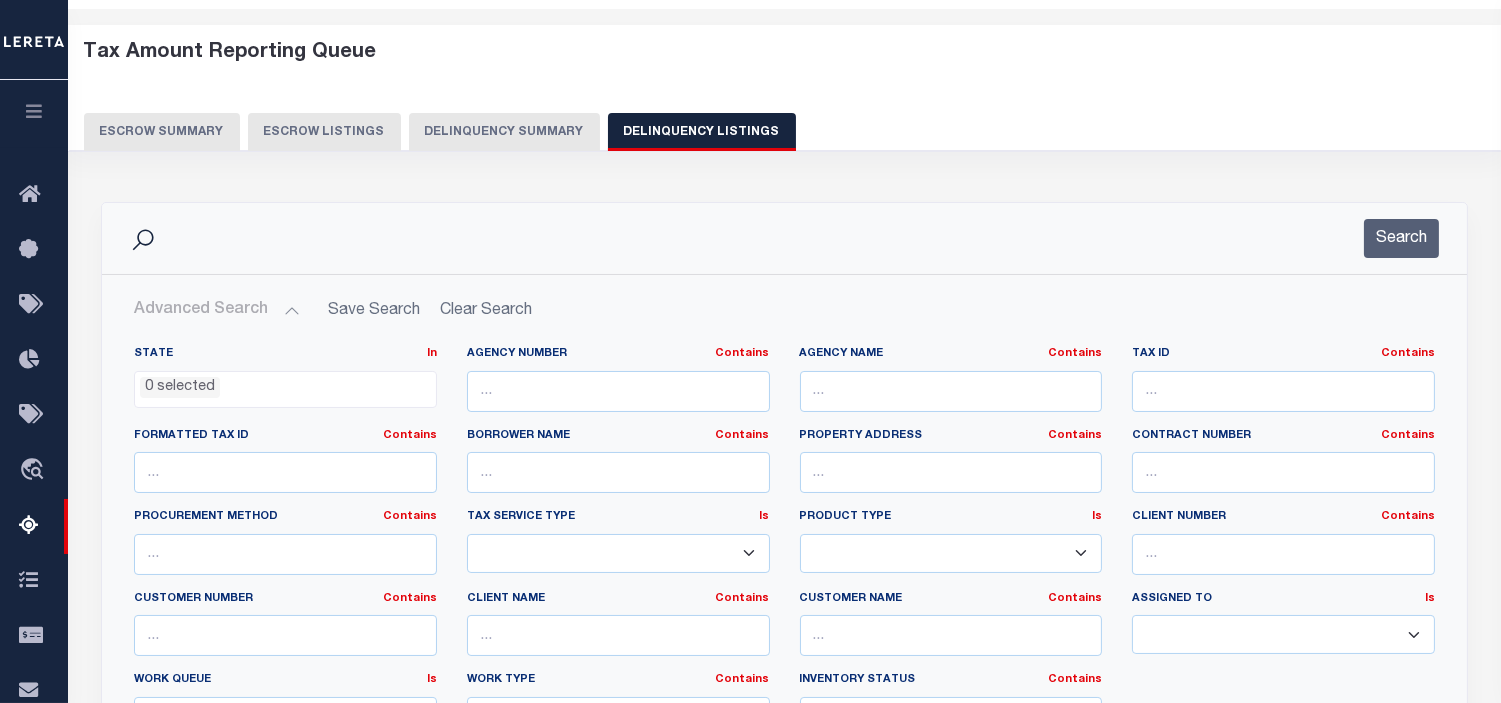click on "0 selected" at bounding box center (285, 385) 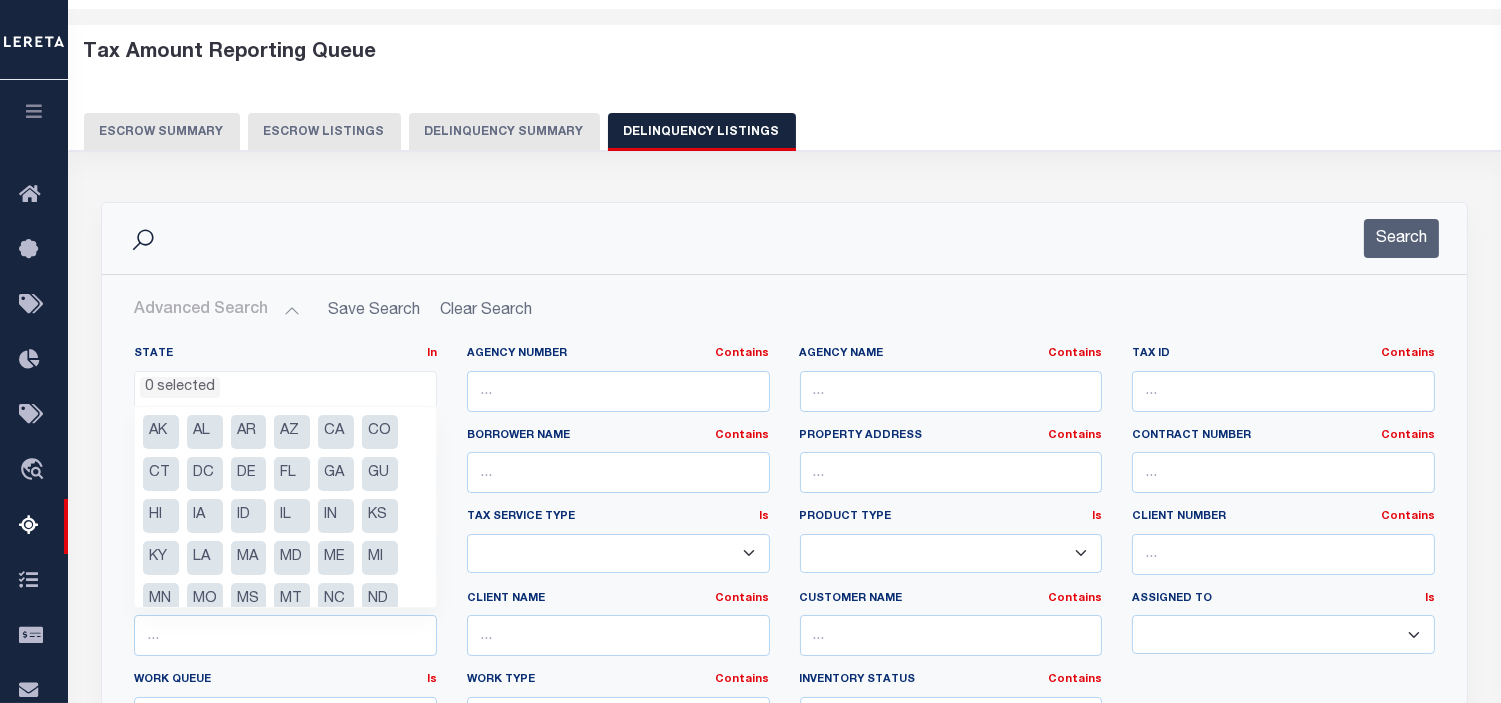 click on "AZ" at bounding box center (292, 432) 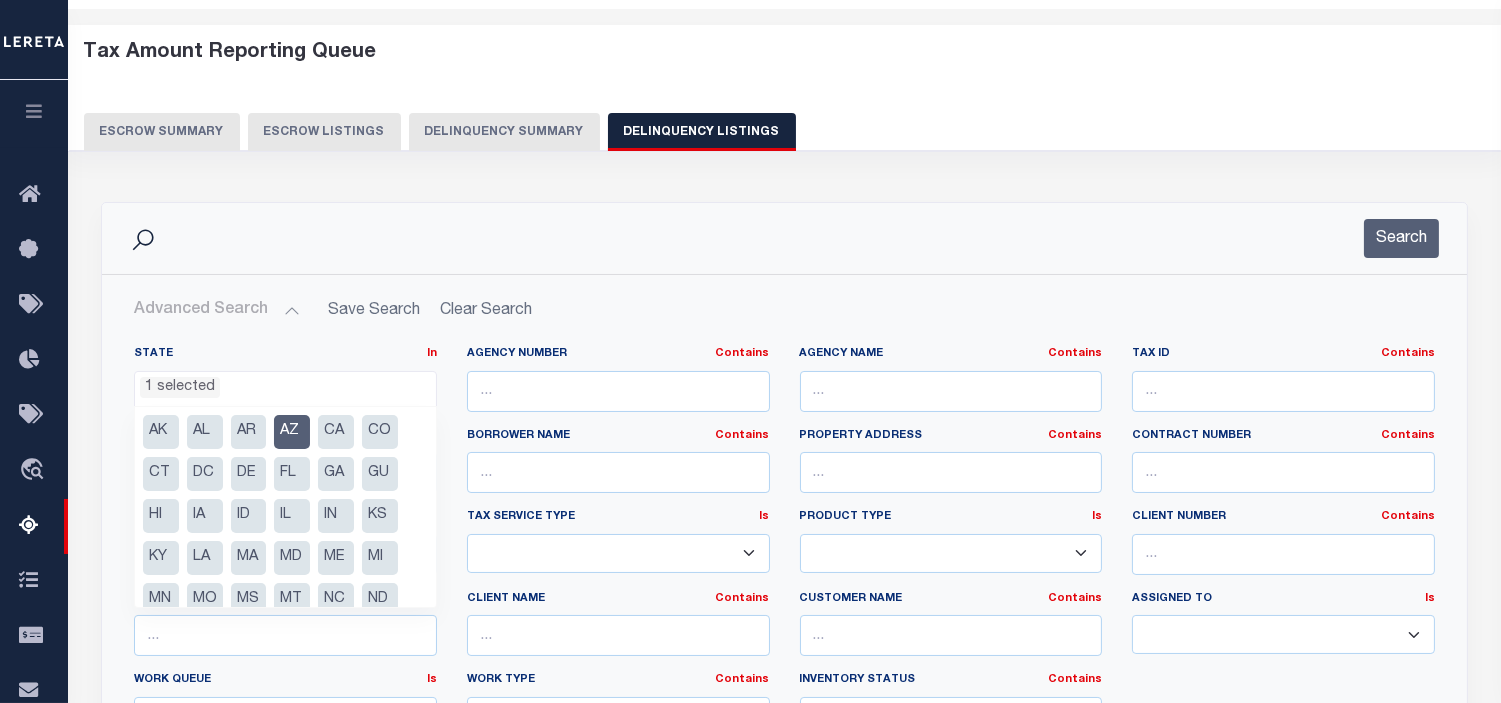 scroll, scrollTop: 56, scrollLeft: 0, axis: vertical 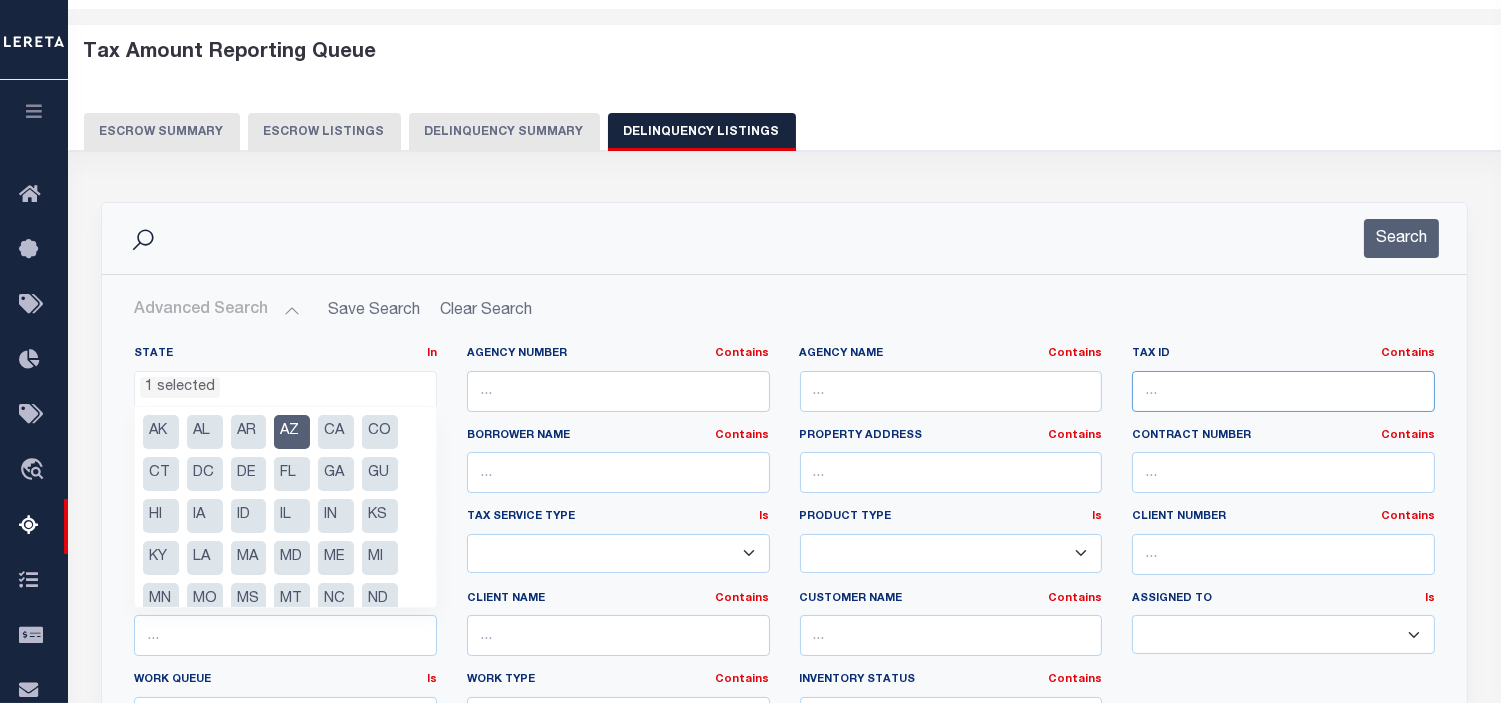 click at bounding box center (1283, 391) 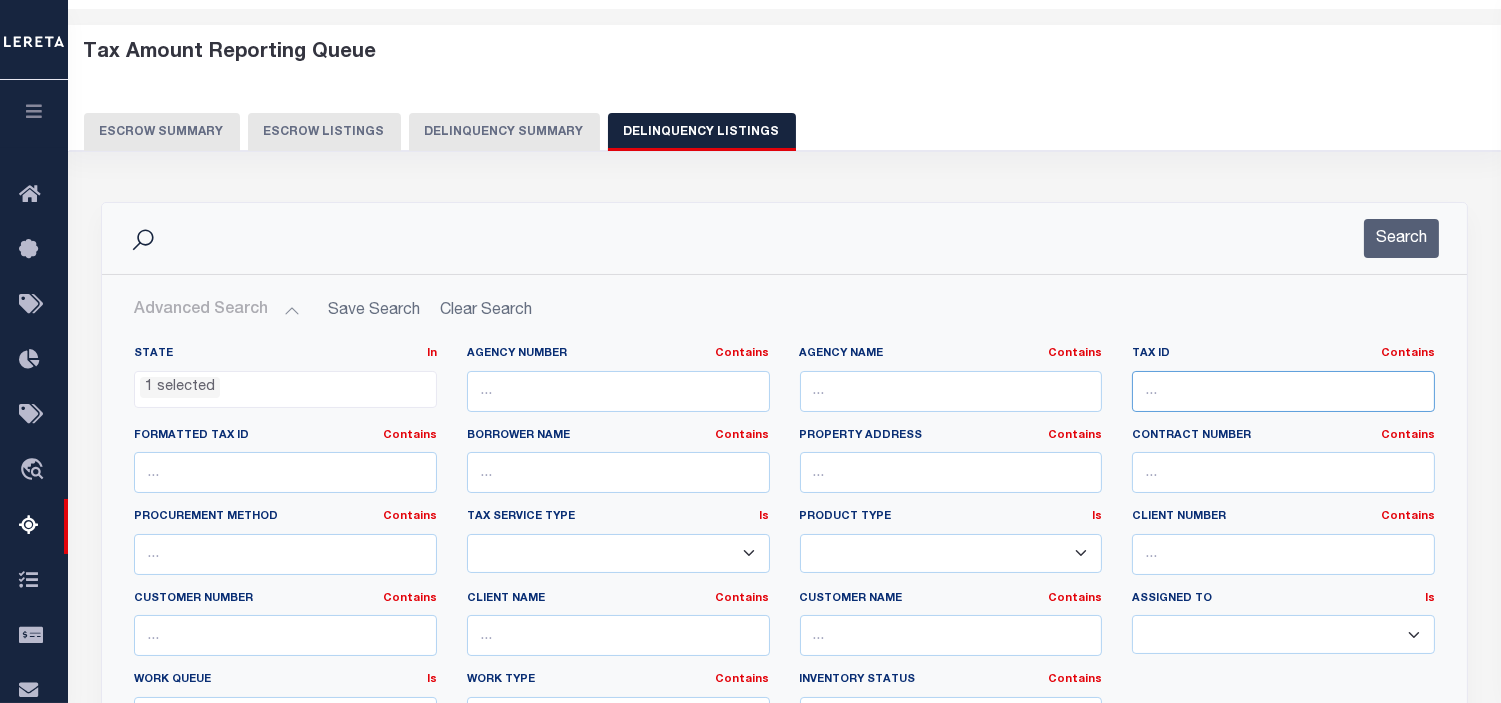 paste on "[CREDIT_CARD]" 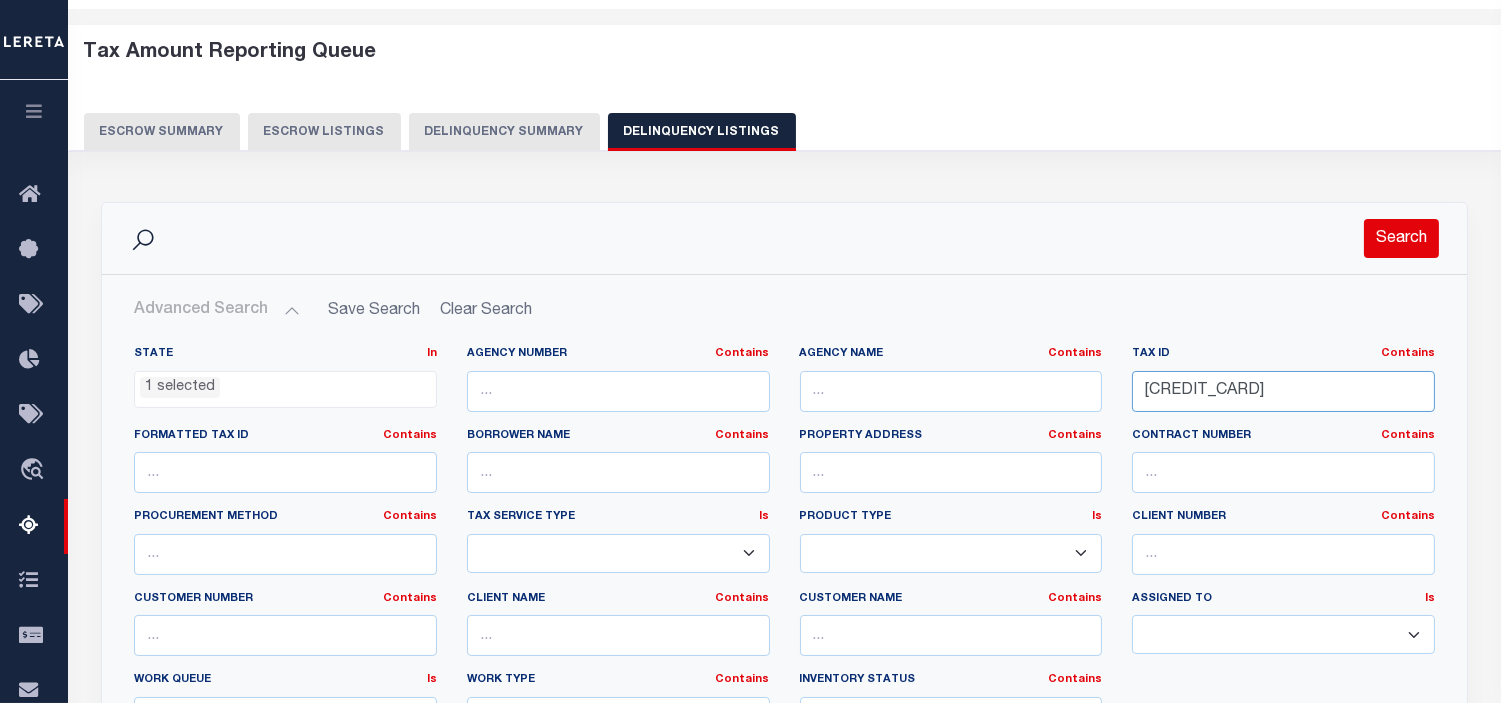 type on "[CREDIT_CARD]" 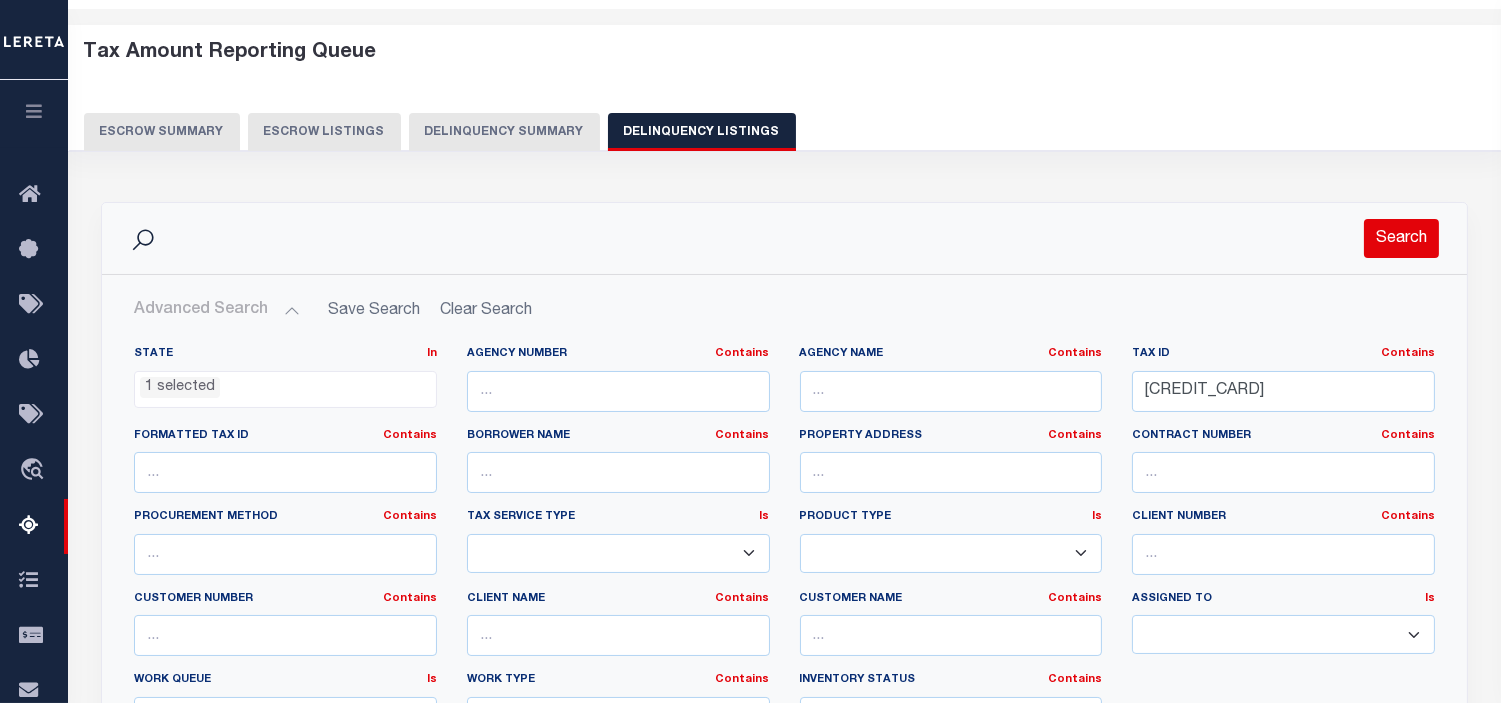 click on "Search" at bounding box center [1401, 238] 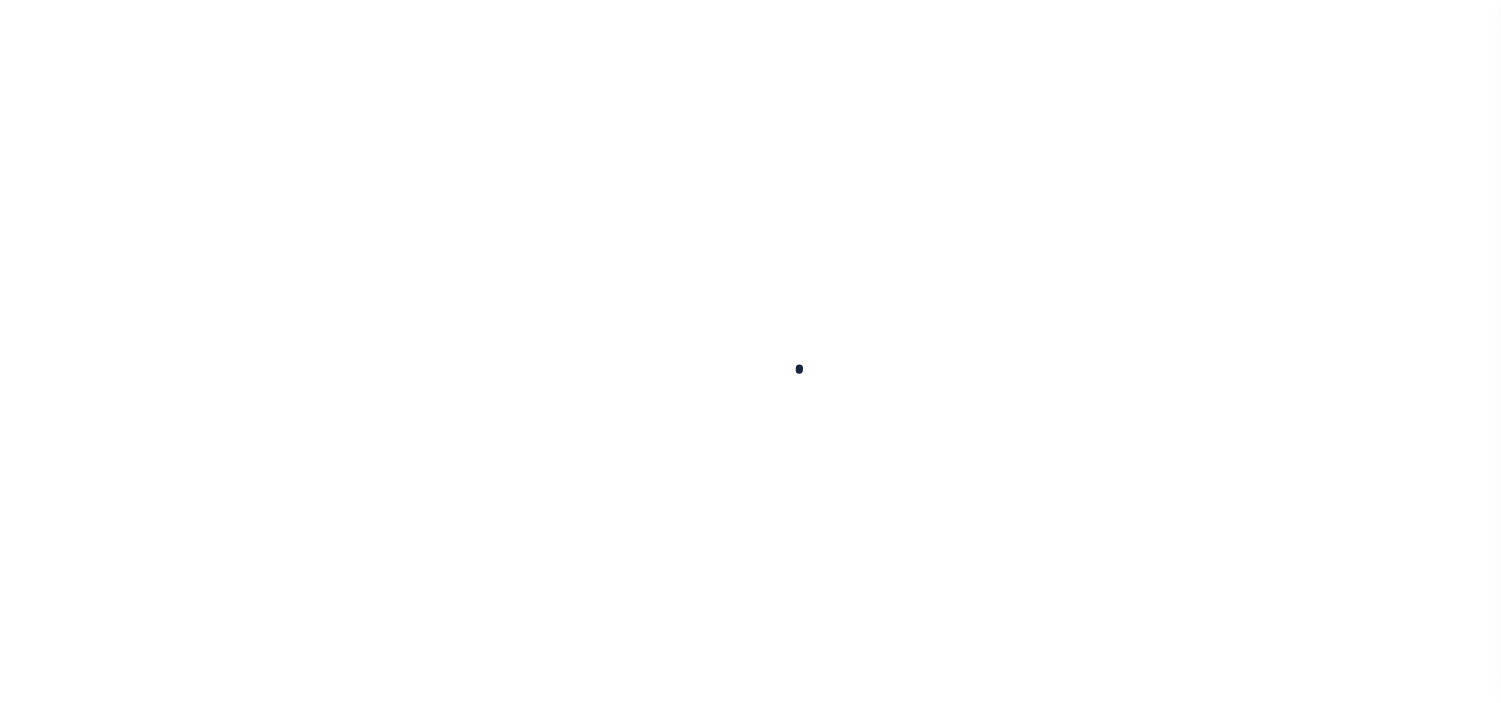 scroll, scrollTop: 0, scrollLeft: 0, axis: both 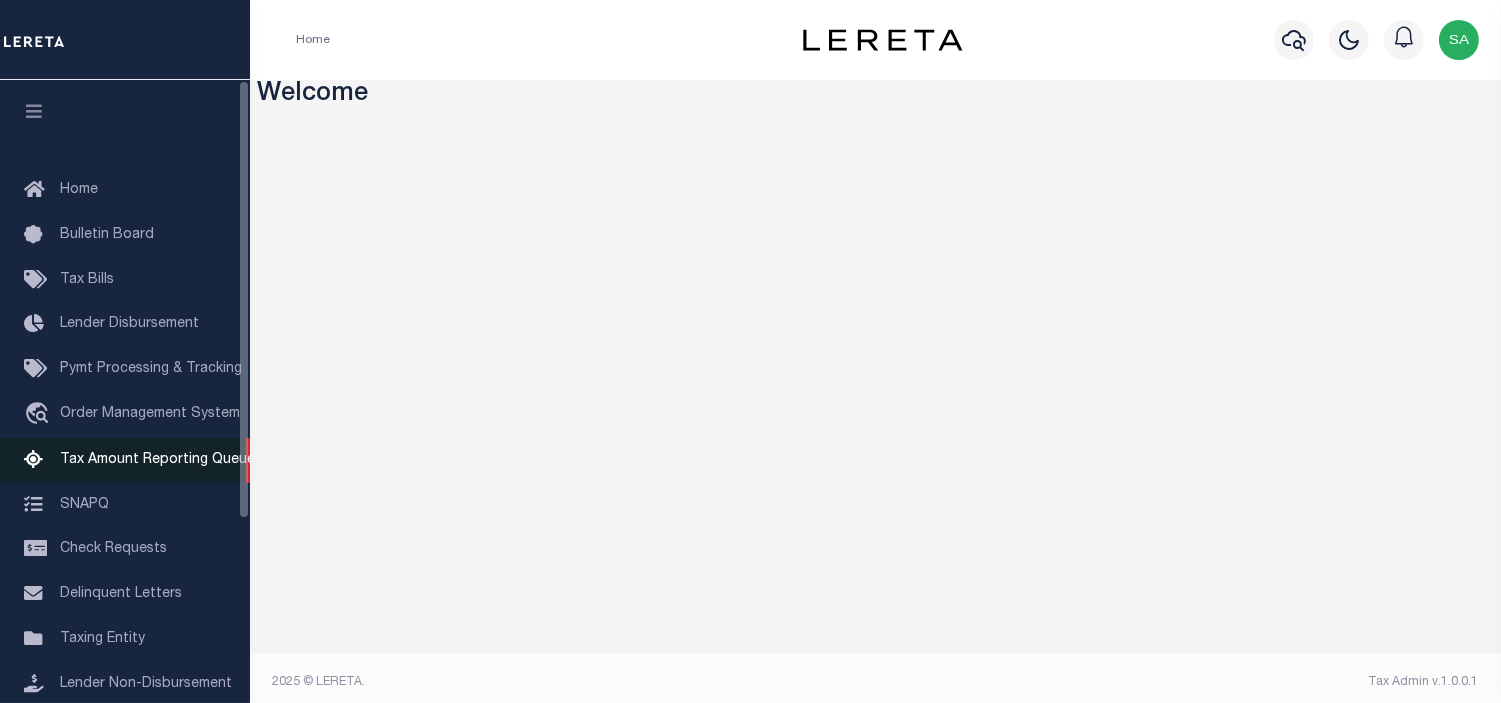 click on "Tax Amount Reporting Queue" at bounding box center [157, 460] 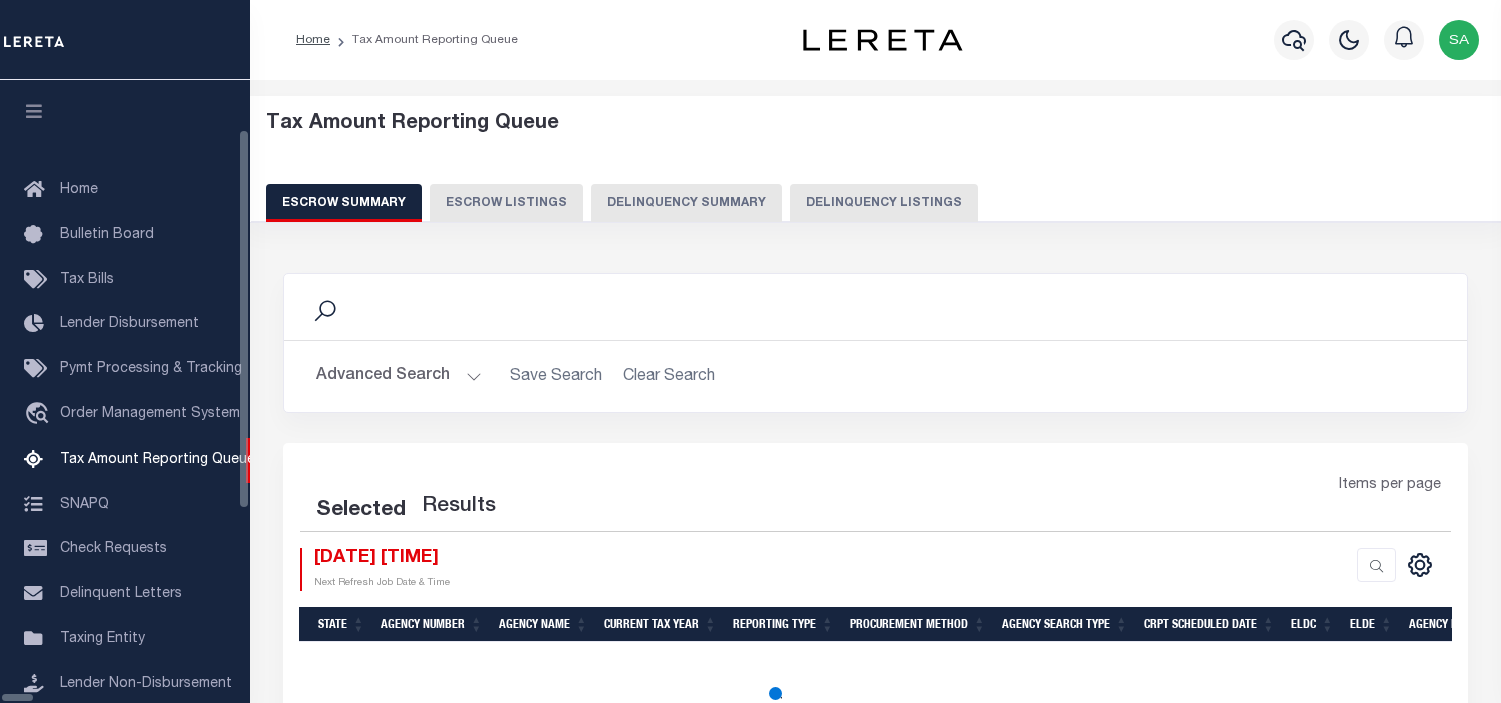 select on "100" 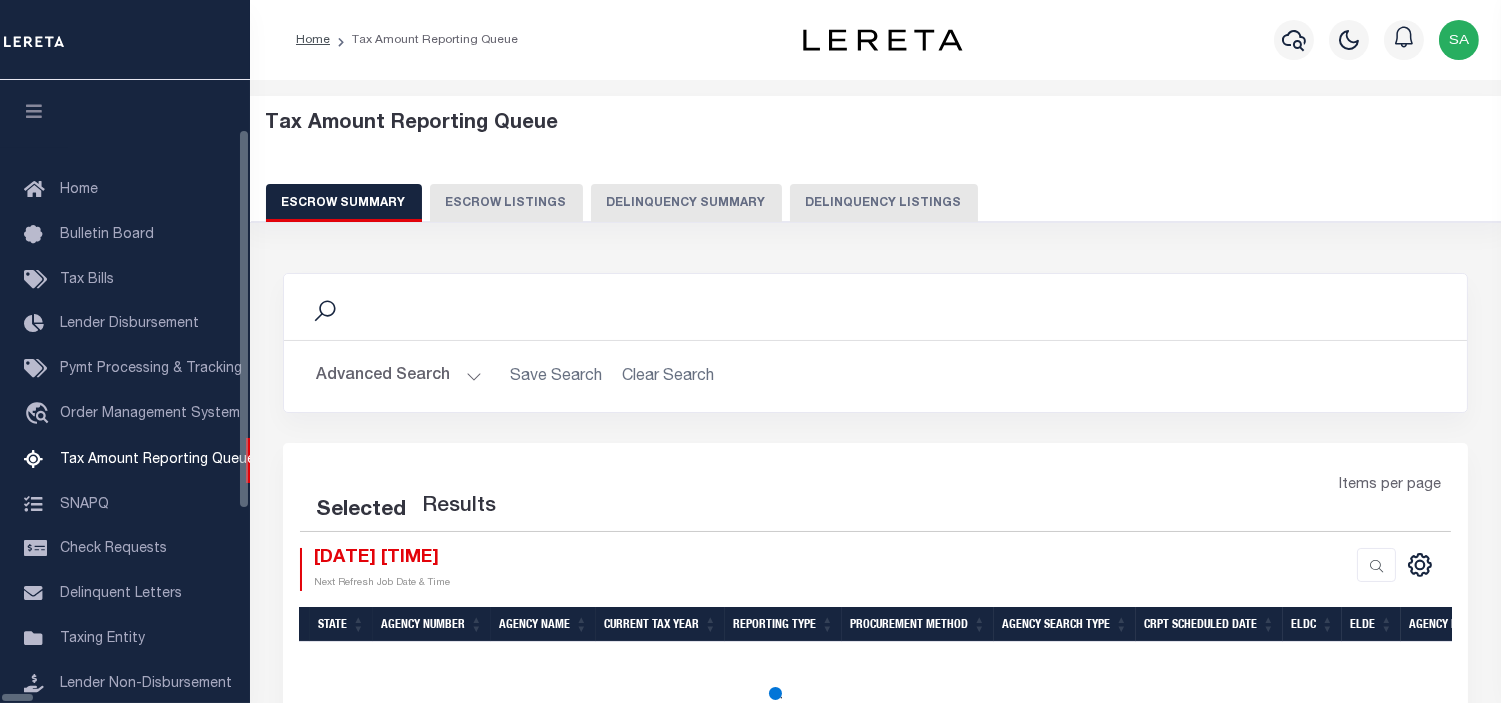 scroll, scrollTop: 198, scrollLeft: 0, axis: vertical 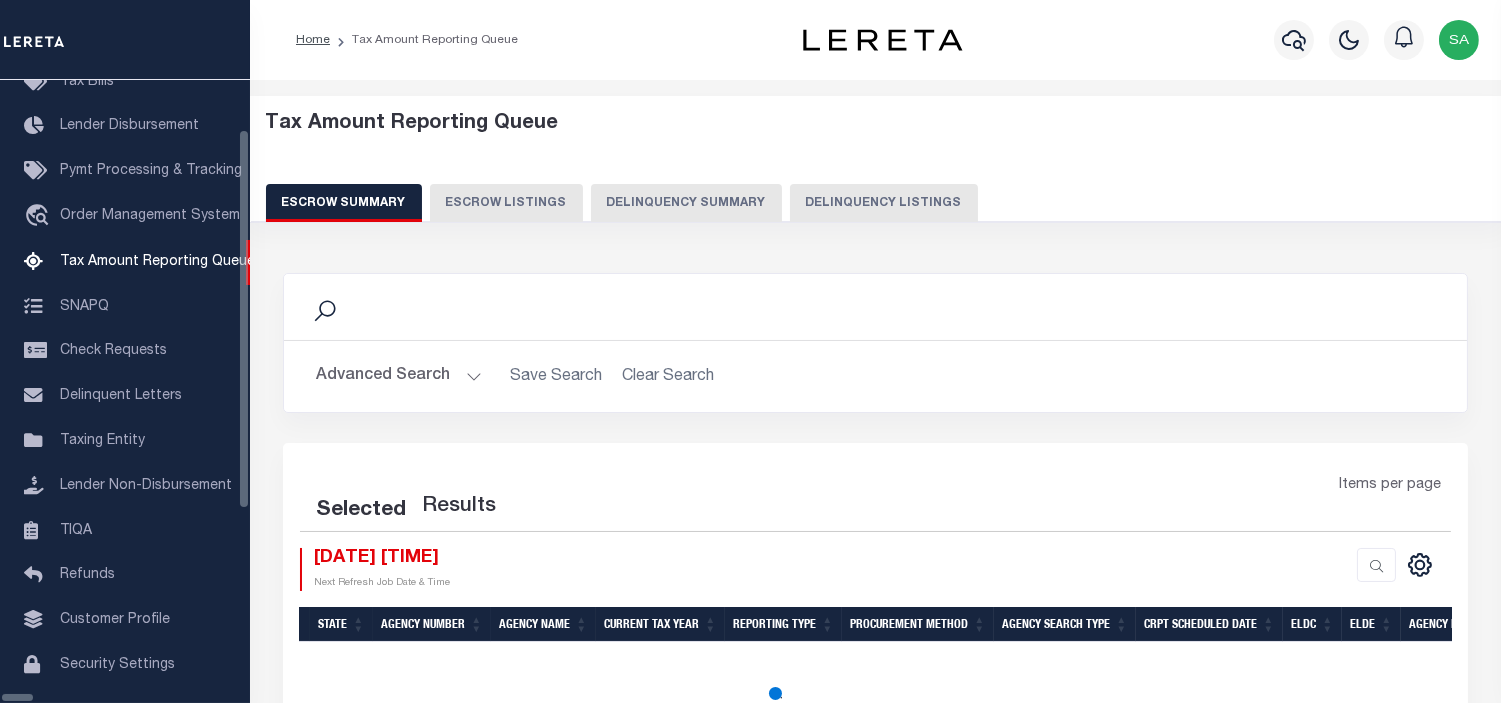 select on "100" 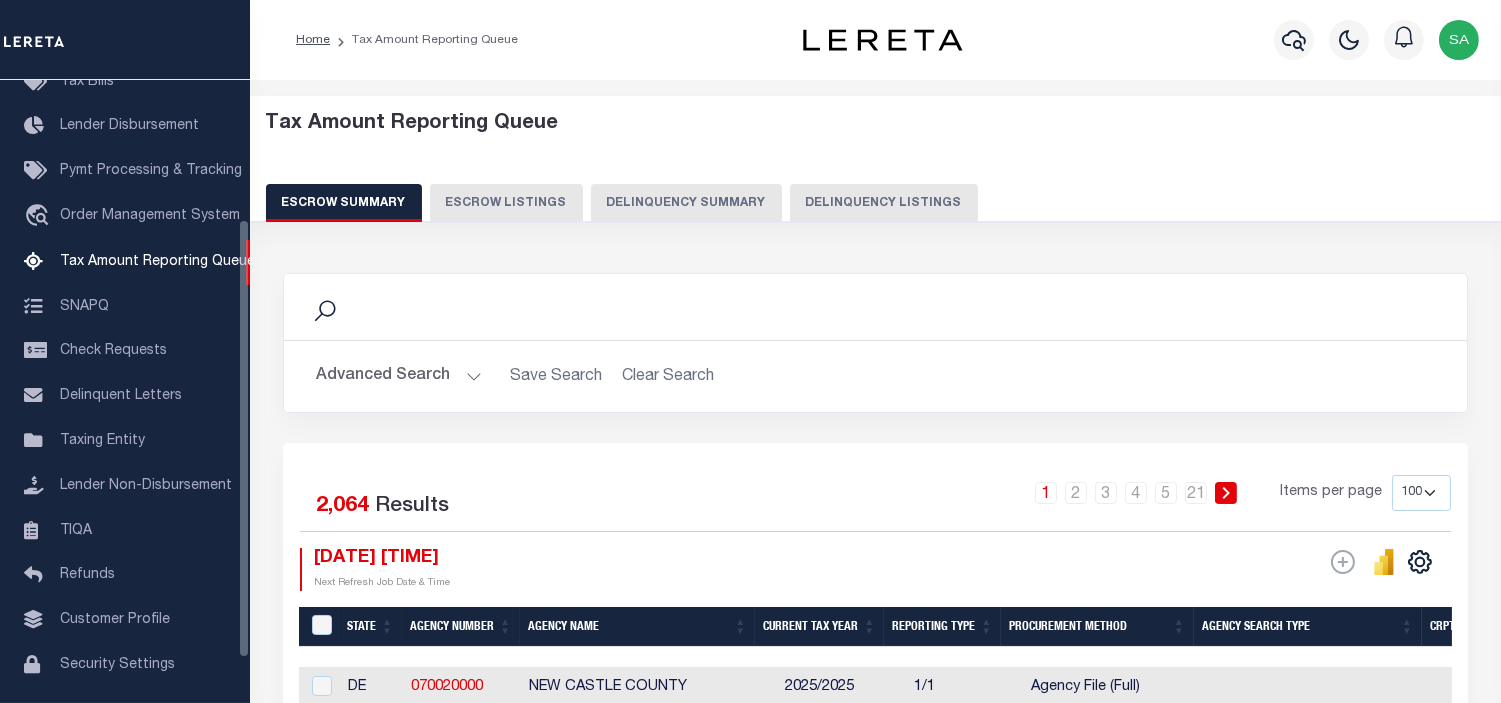 click on "Delinquency Summary" at bounding box center [686, 203] 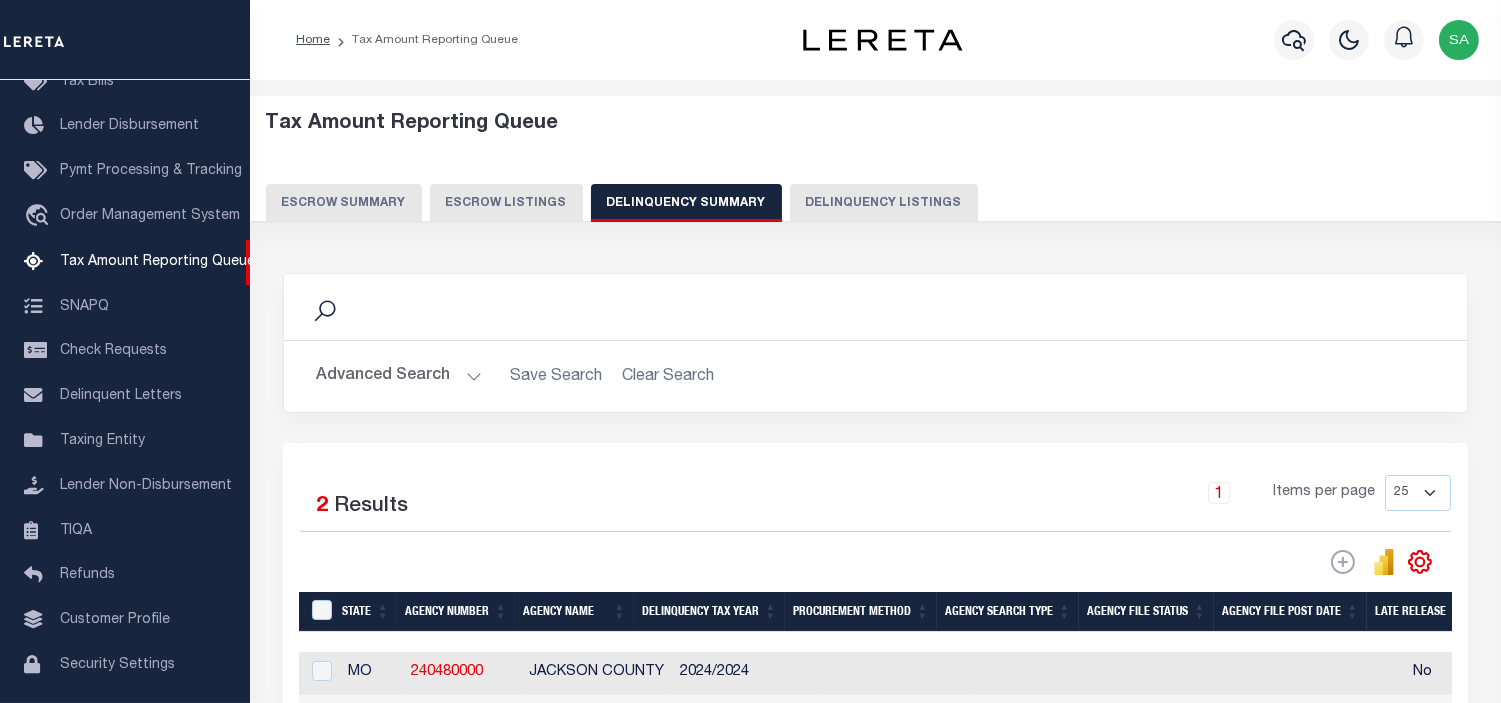 click on "Delinquency Listings" at bounding box center [884, 203] 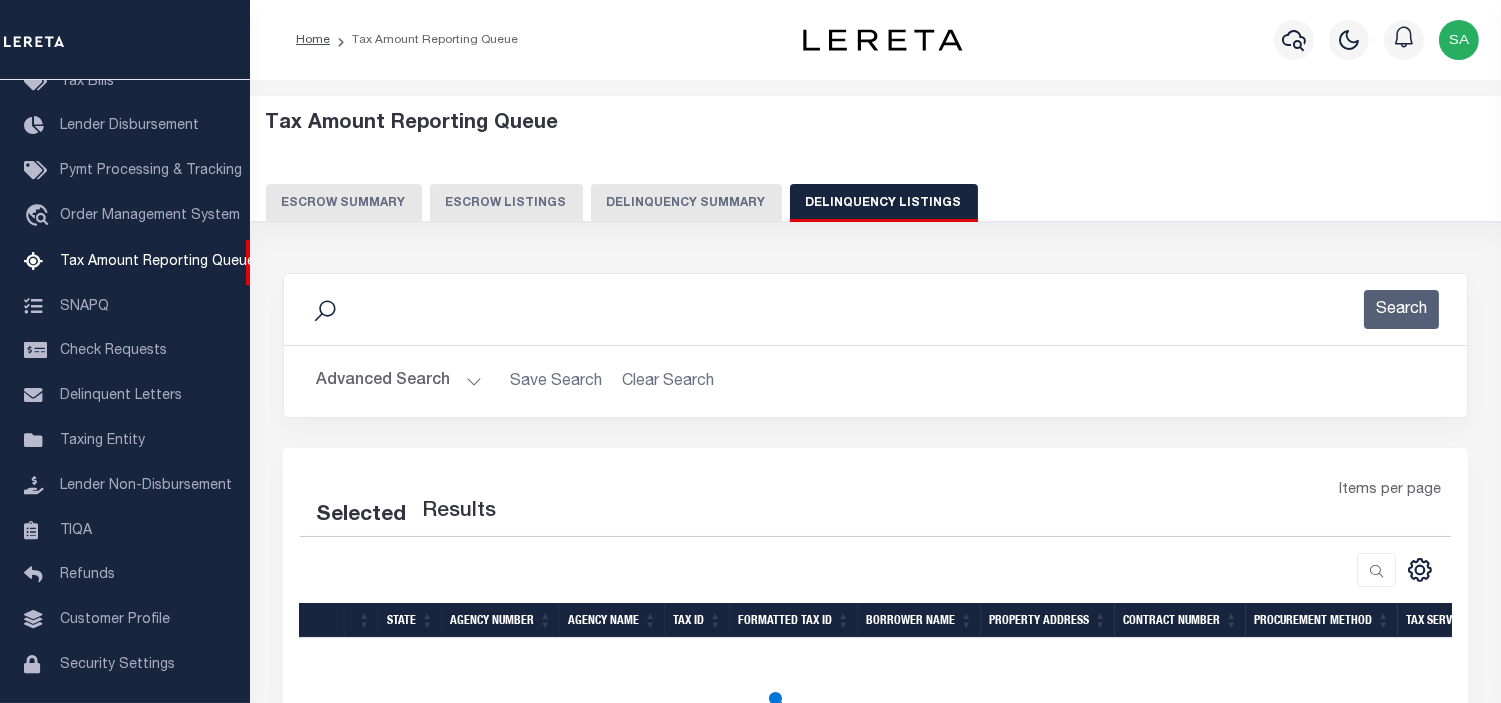 select on "100" 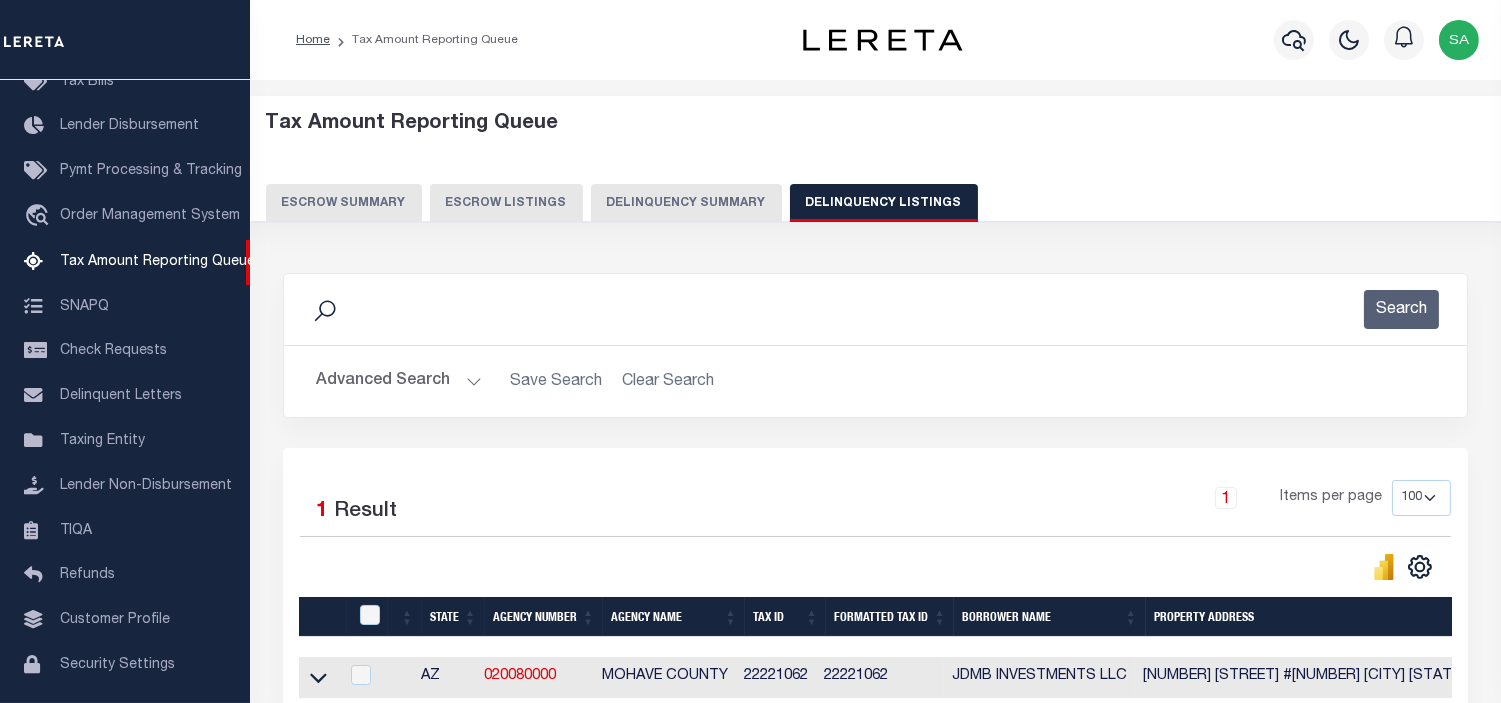 scroll, scrollTop: 207, scrollLeft: 0, axis: vertical 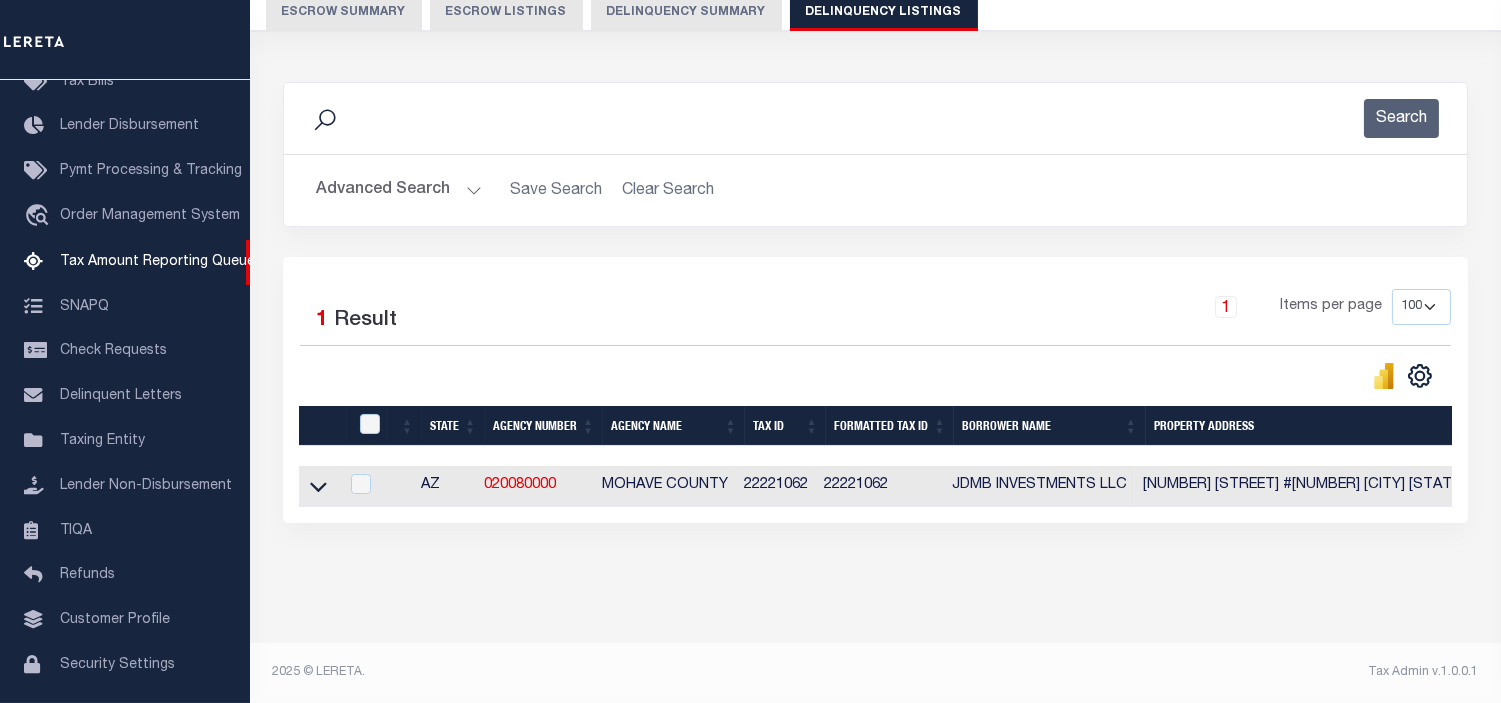 click 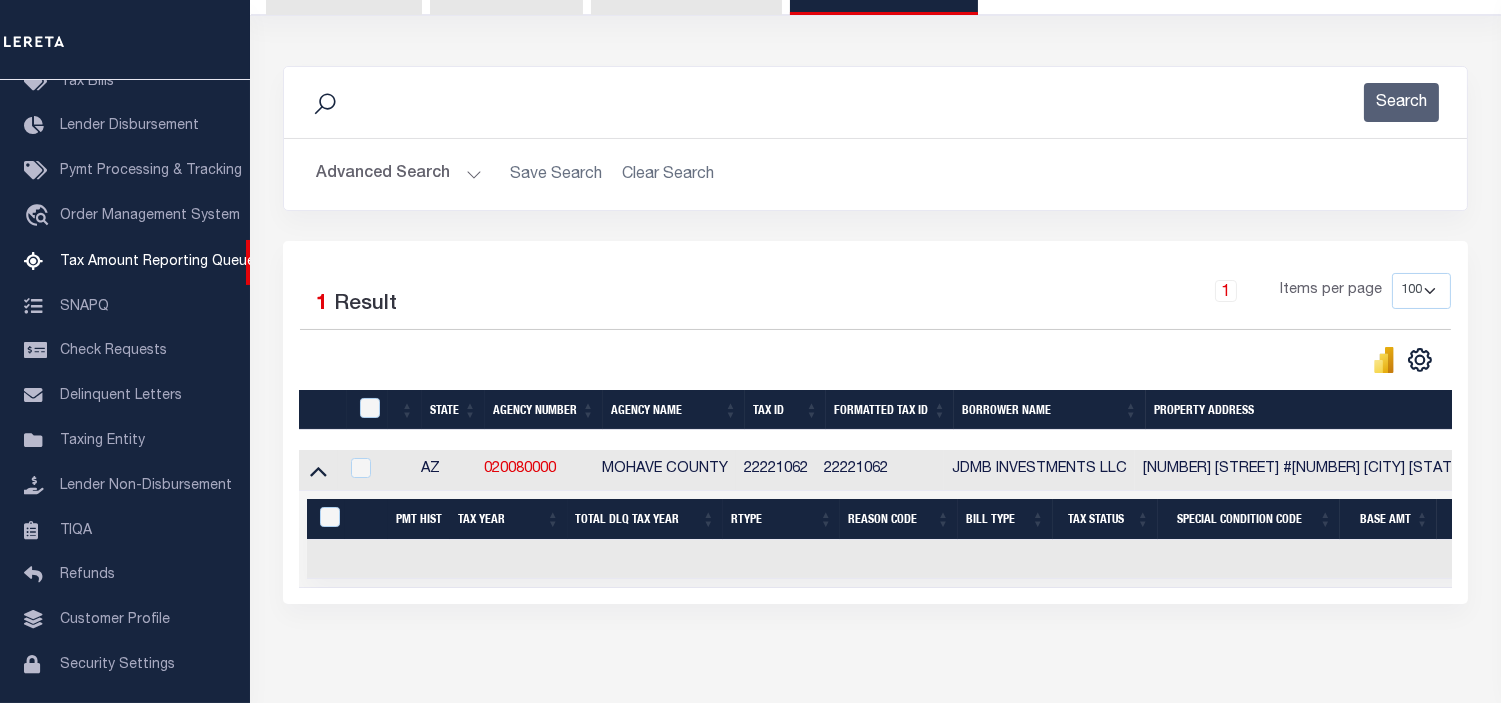 scroll, scrollTop: 0, scrollLeft: 735, axis: horizontal 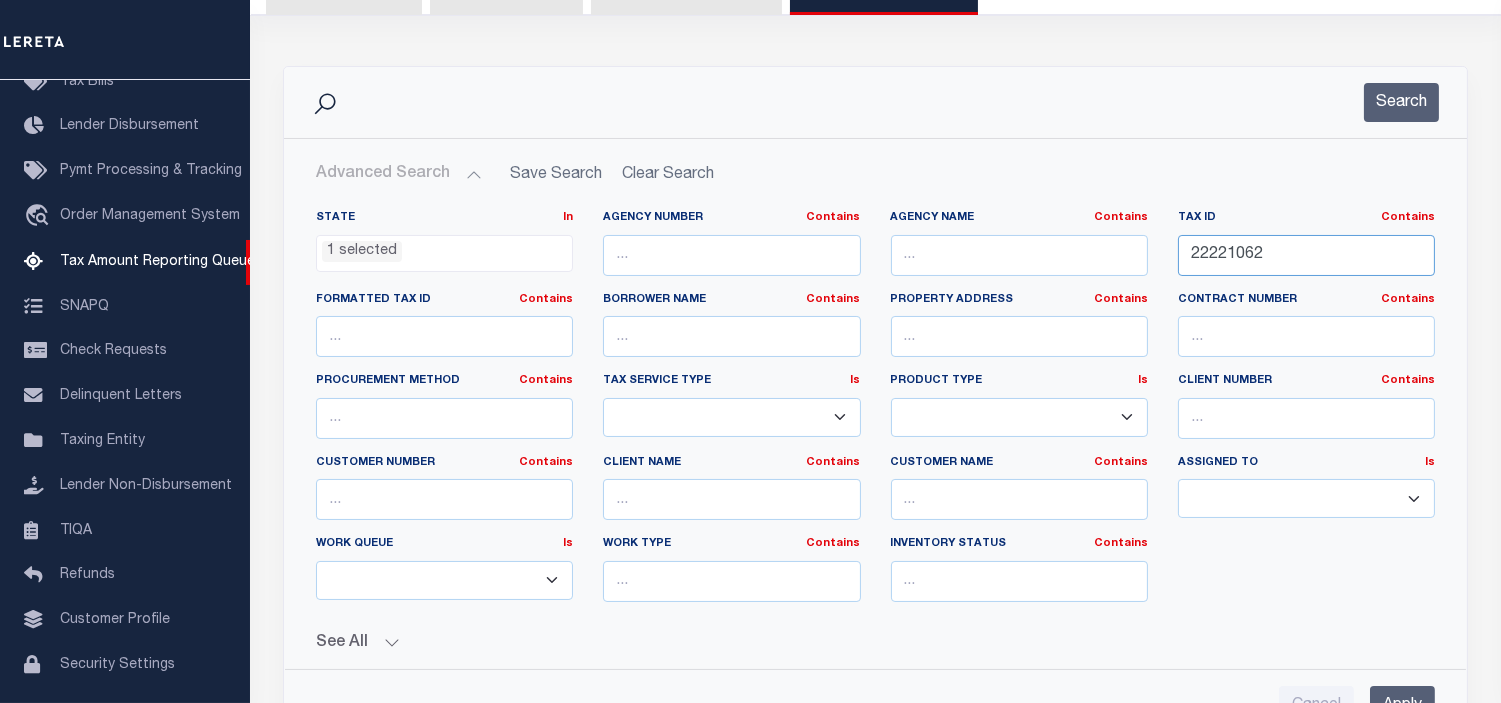 click on "State
In
In
AK AL AR AZ CA CO CT DC DE FL GA GU HI IA ID IL IN KS KY LA MA MD ME MI MN MO MS MT NC ND NE NH NJ NM NV NY OH OK OR PA PR RI SC SD TN TX UT VA VI VT WA WI WV WY 1 selected
Agency Number
Contains
Contains" at bounding box center [875, 414] 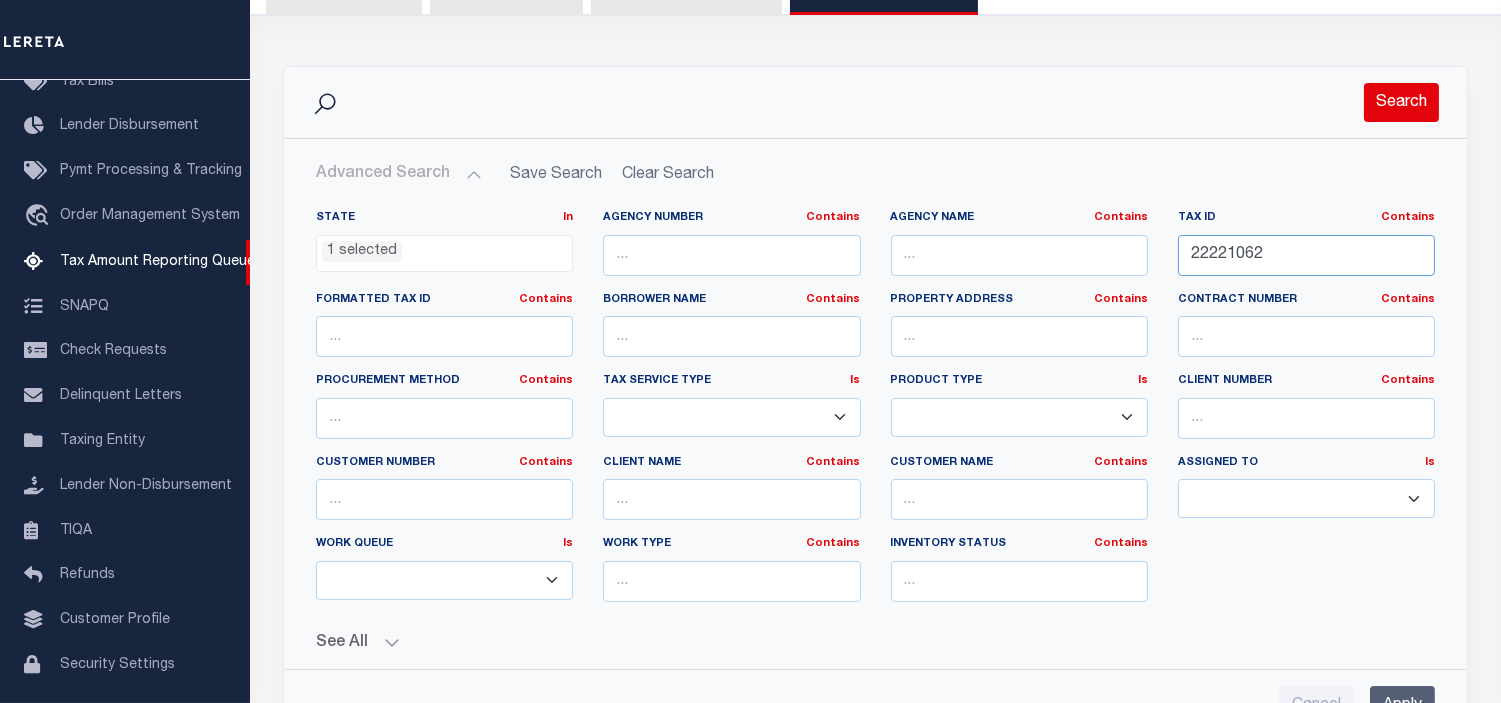 paste on "3" 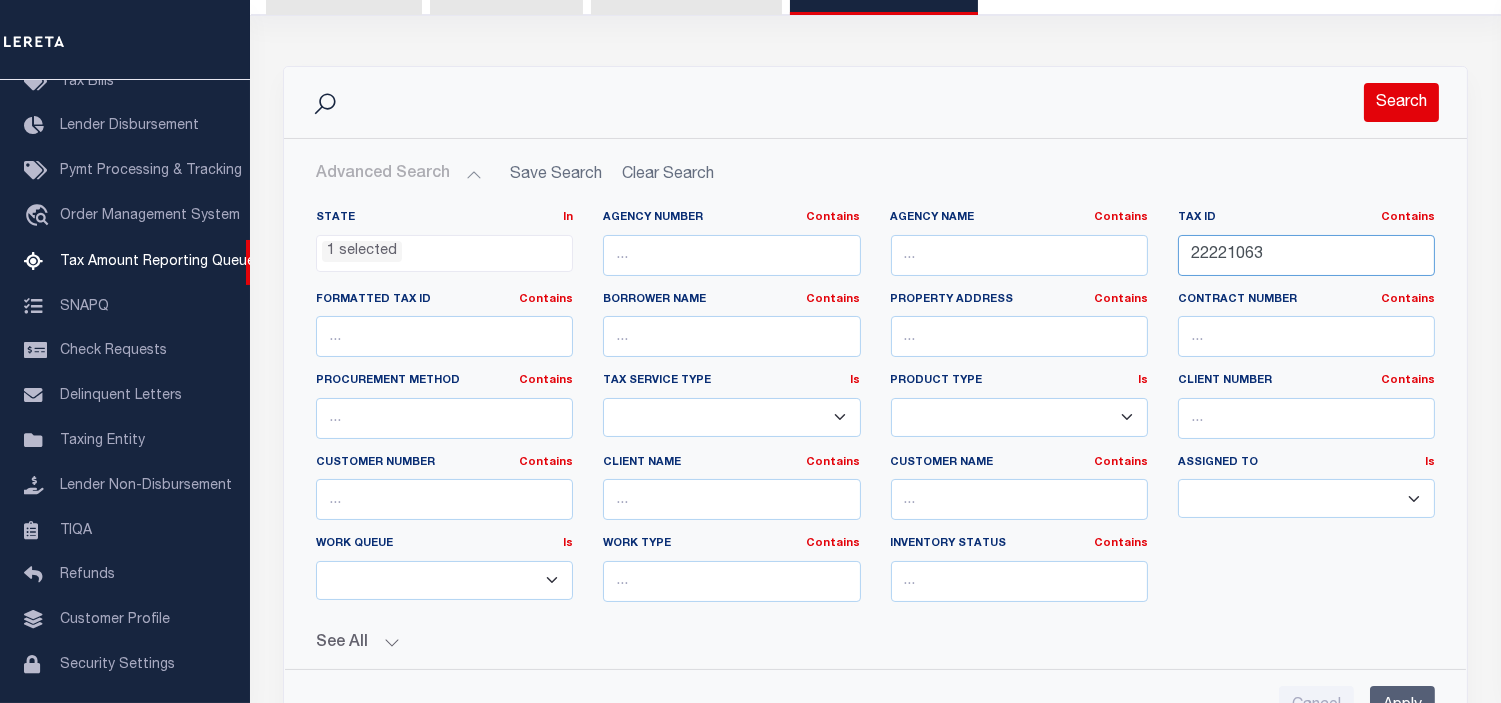 type on "22221063" 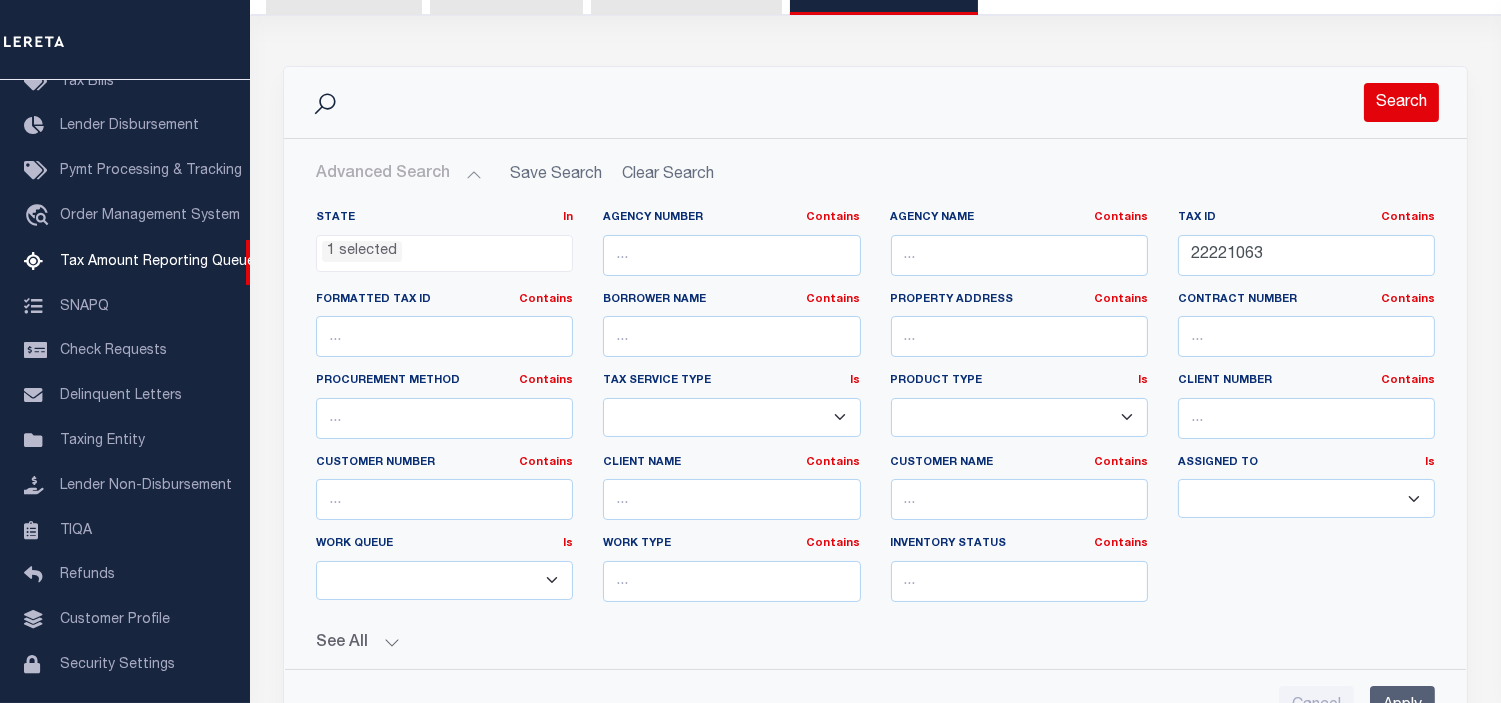 click on "Search" at bounding box center [1401, 102] 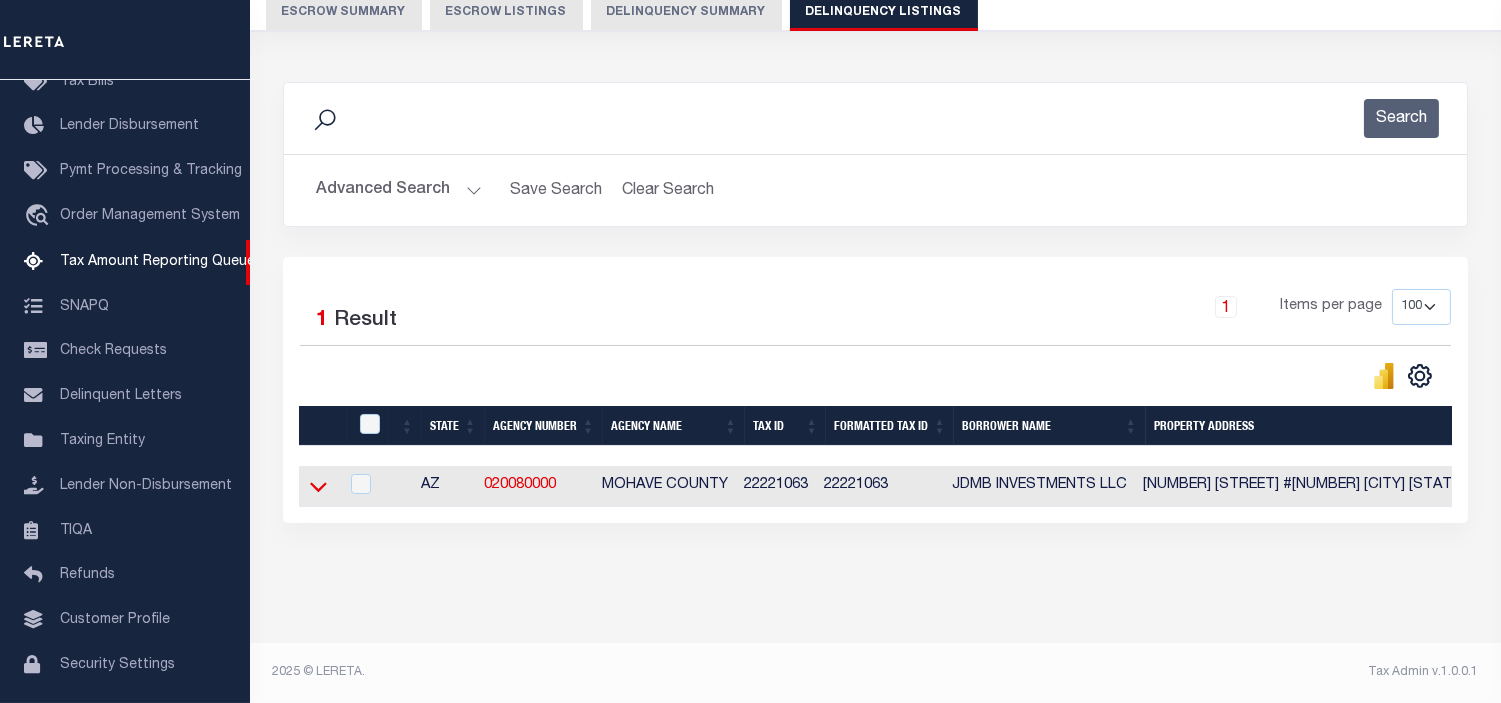 click 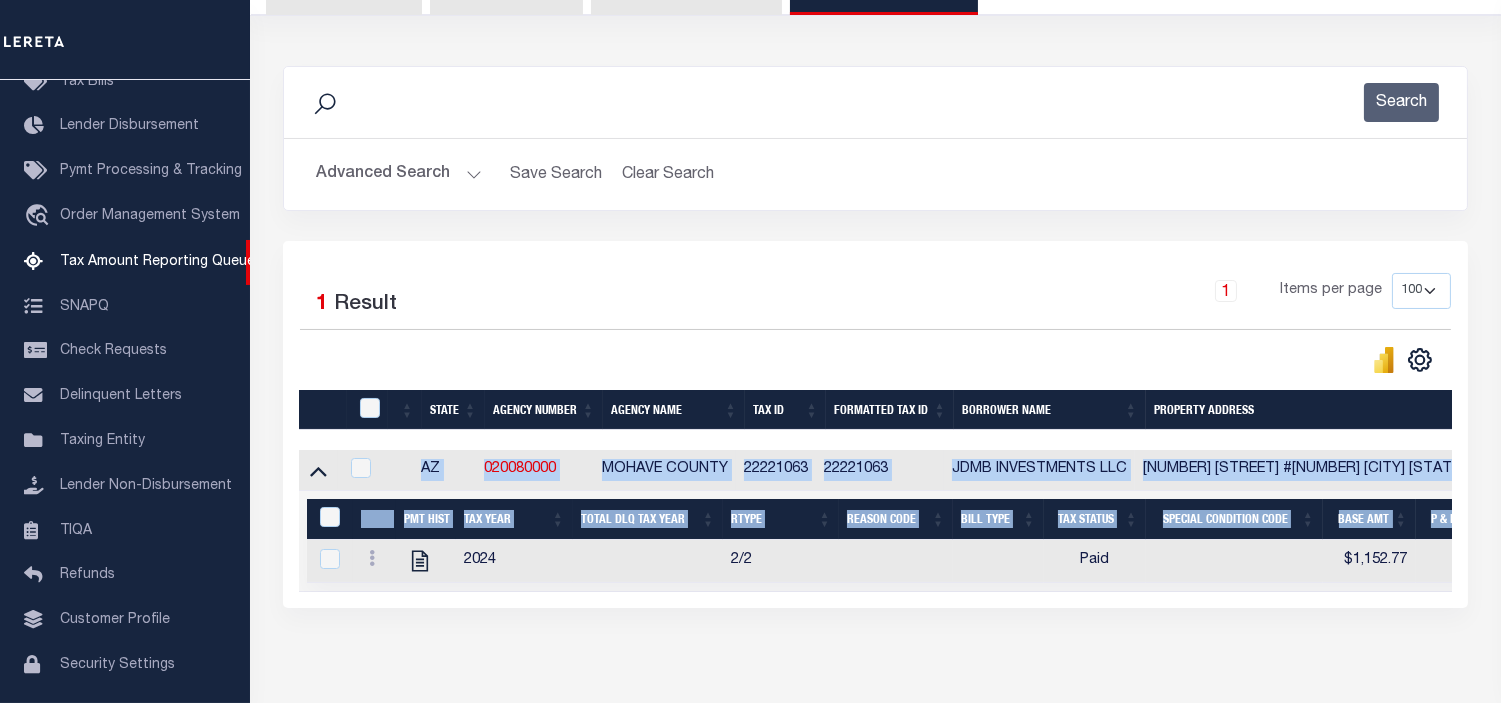 drag, startPoint x: 458, startPoint y: 590, endPoint x: 1005, endPoint y: 635, distance: 548.8479 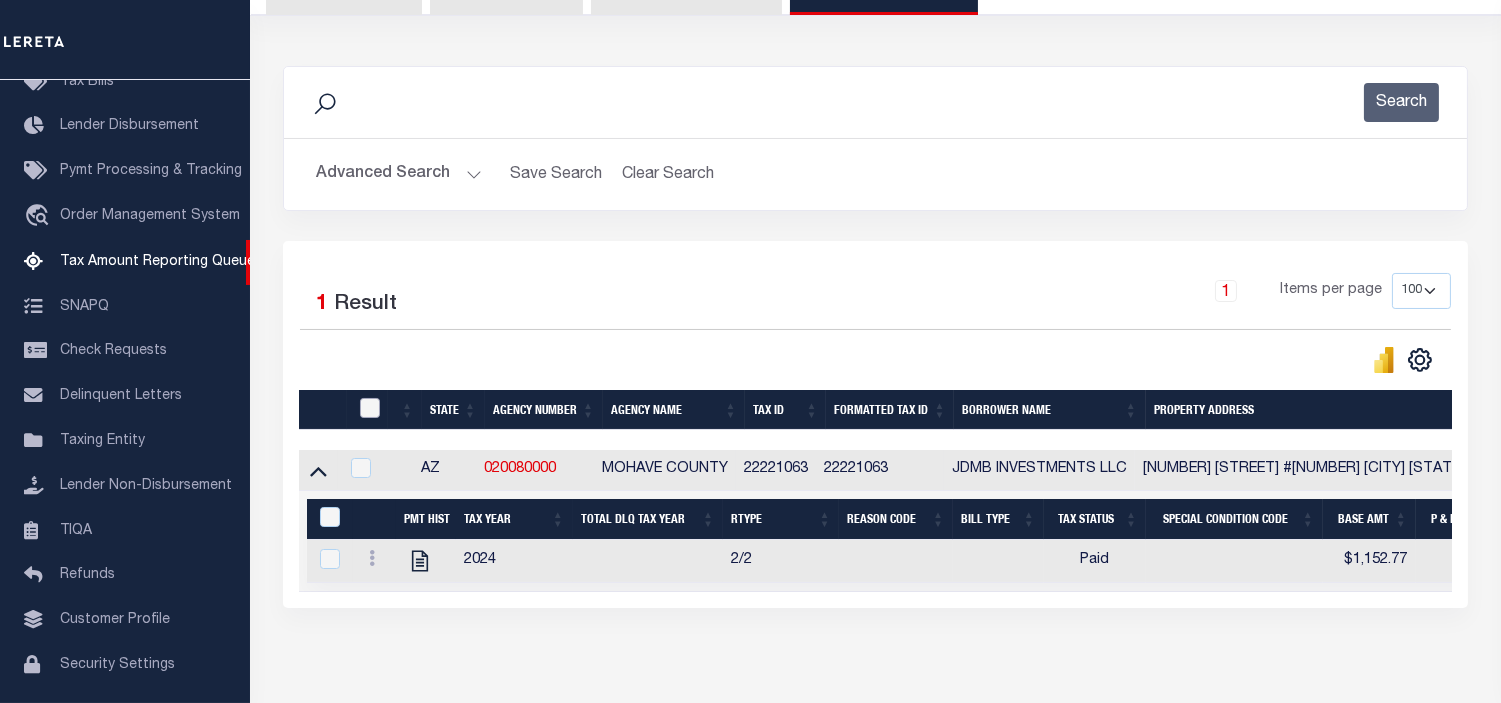 click at bounding box center (370, 408) 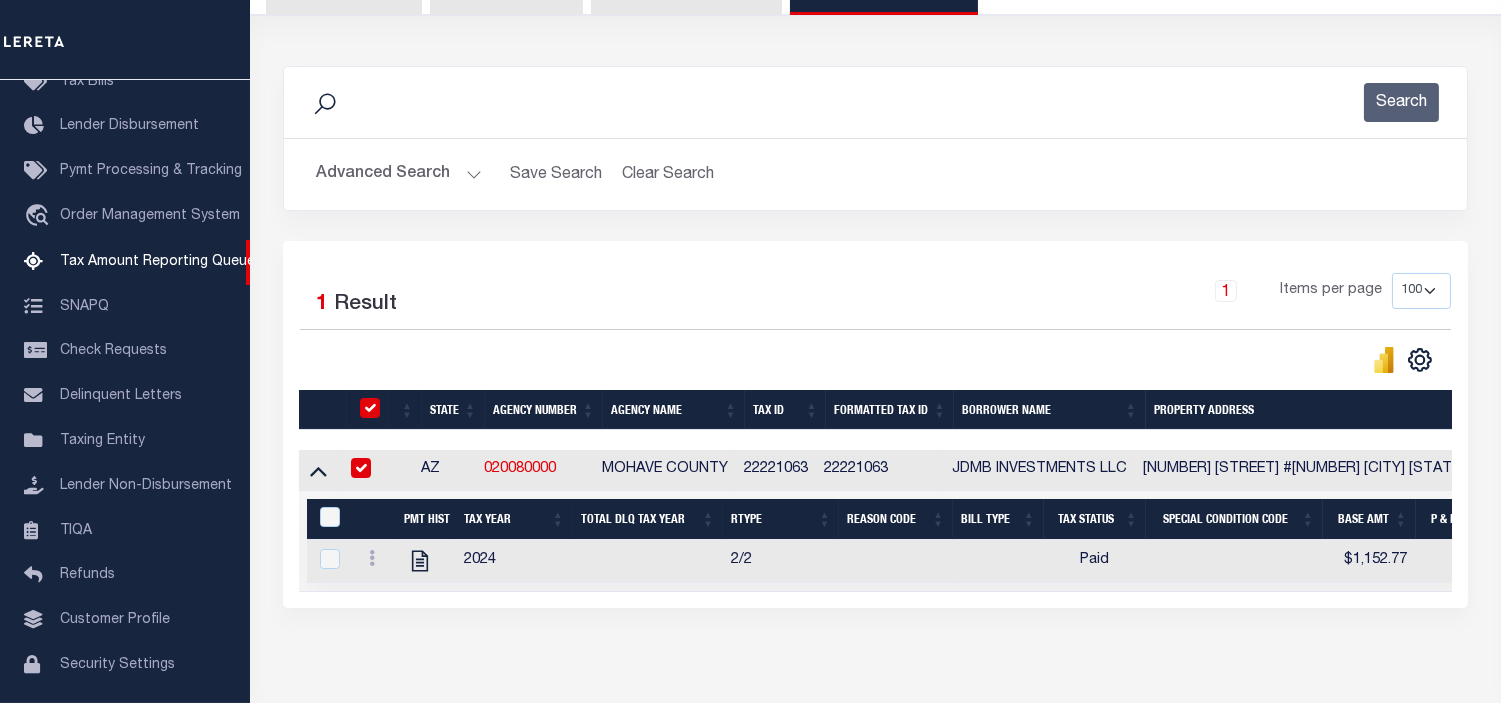 checkbox on "true" 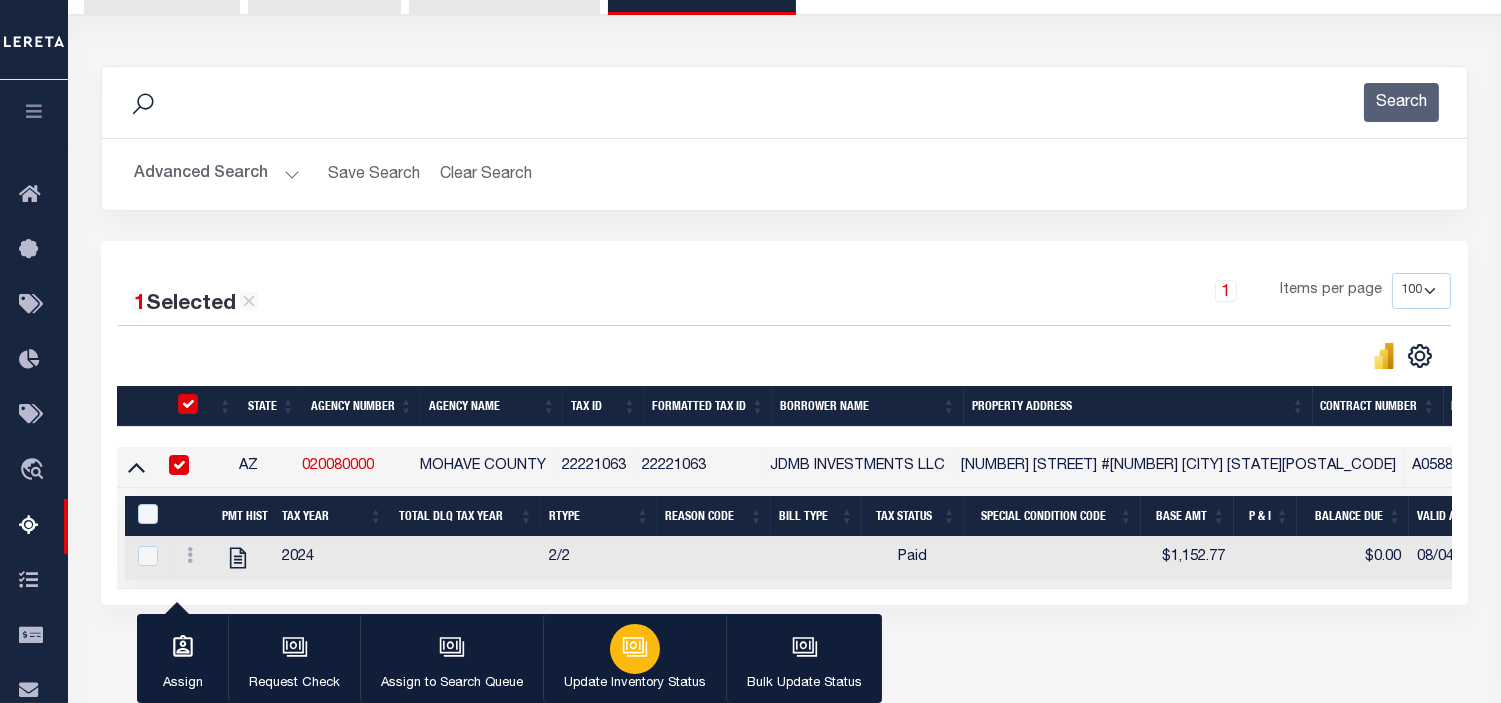 click 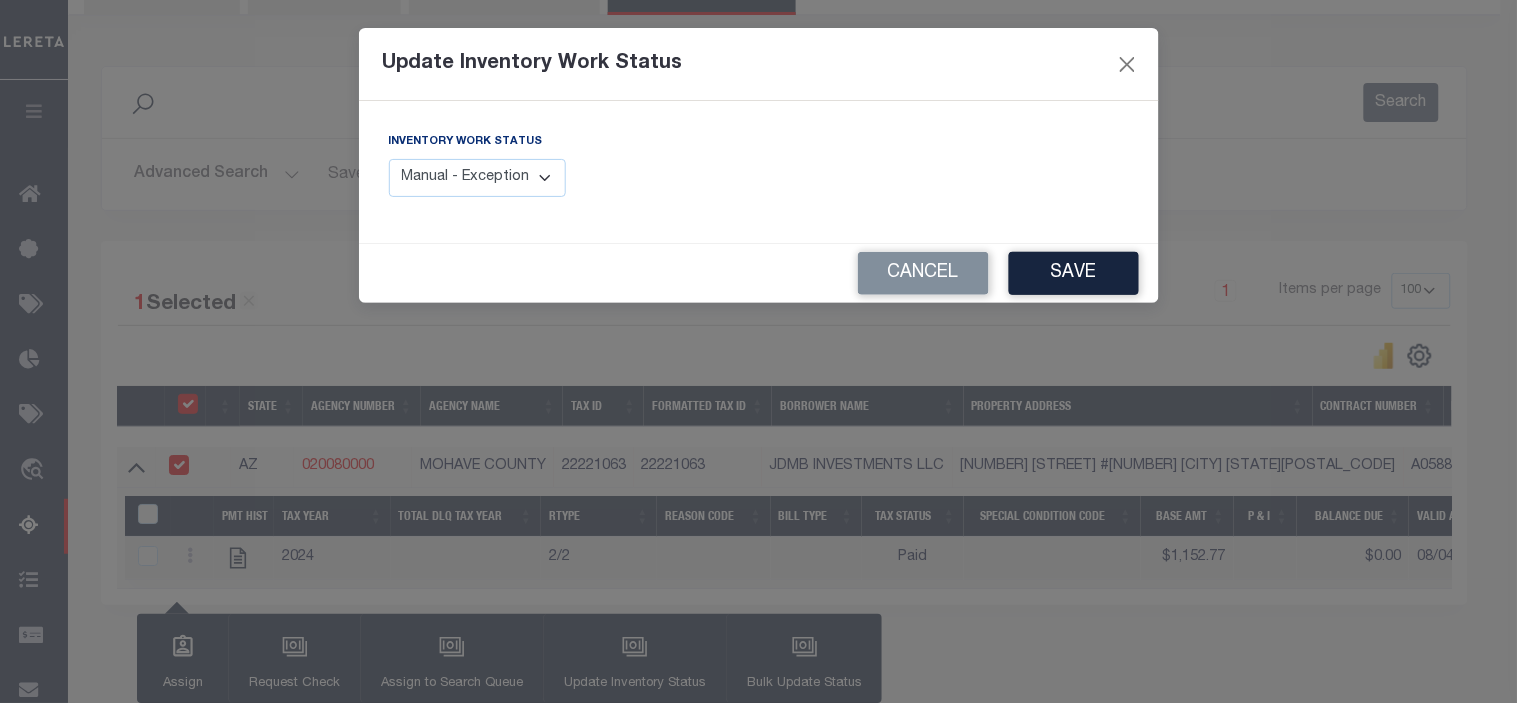 click on "Manual - Exception
Pended - Awaiting Search
Late Add Exception
Completed" at bounding box center (478, 178) 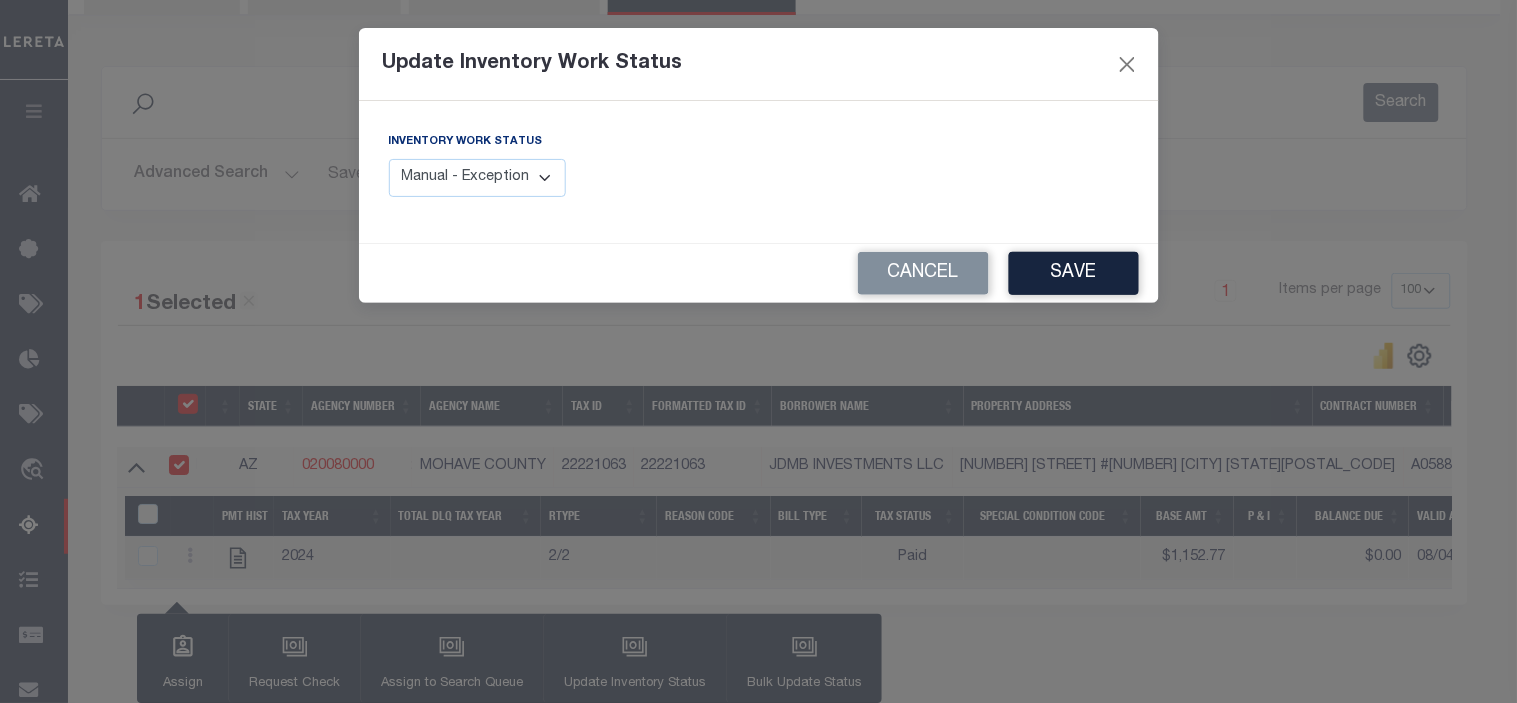 select on "4" 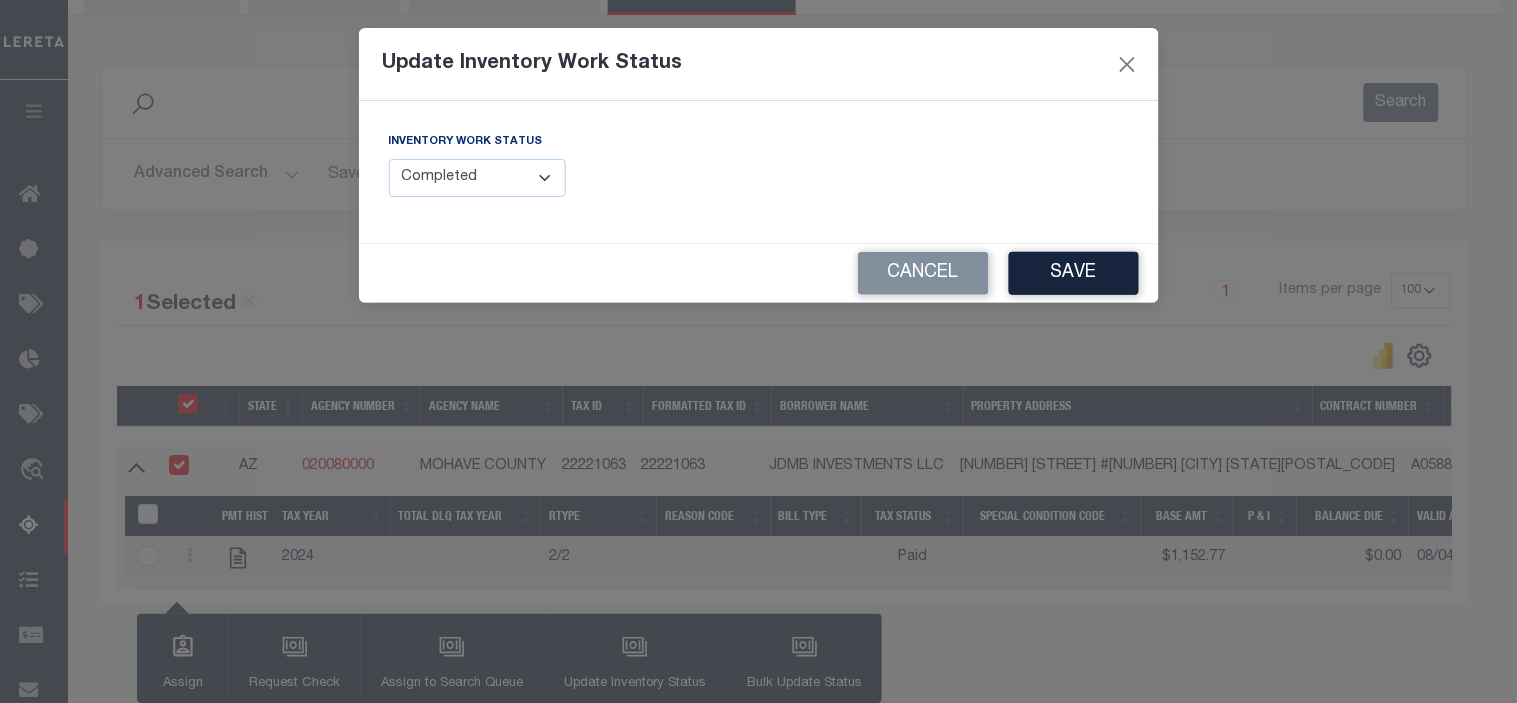 click on "Manual - Exception
Pended - Awaiting Search
Late Add Exception
Completed" at bounding box center [478, 178] 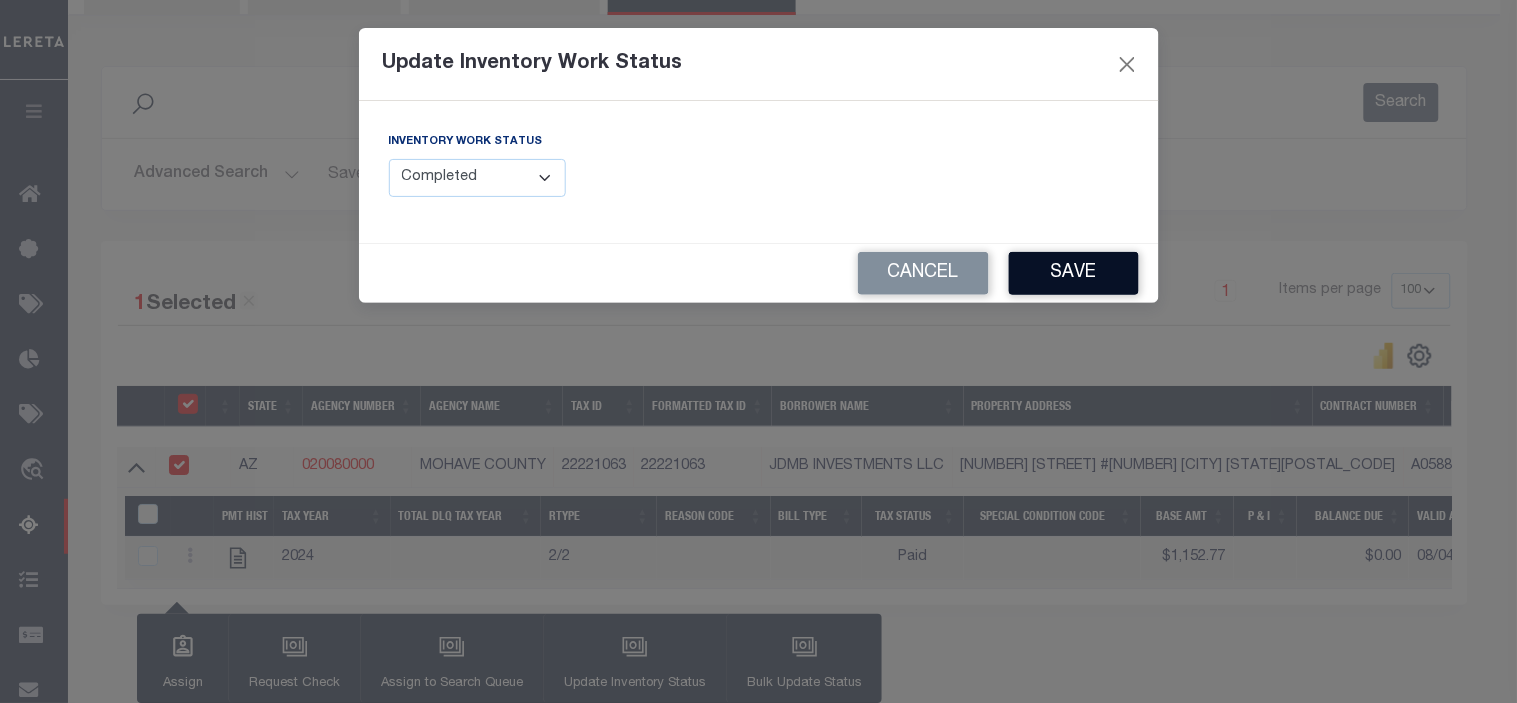 click on "Save" at bounding box center [1074, 273] 